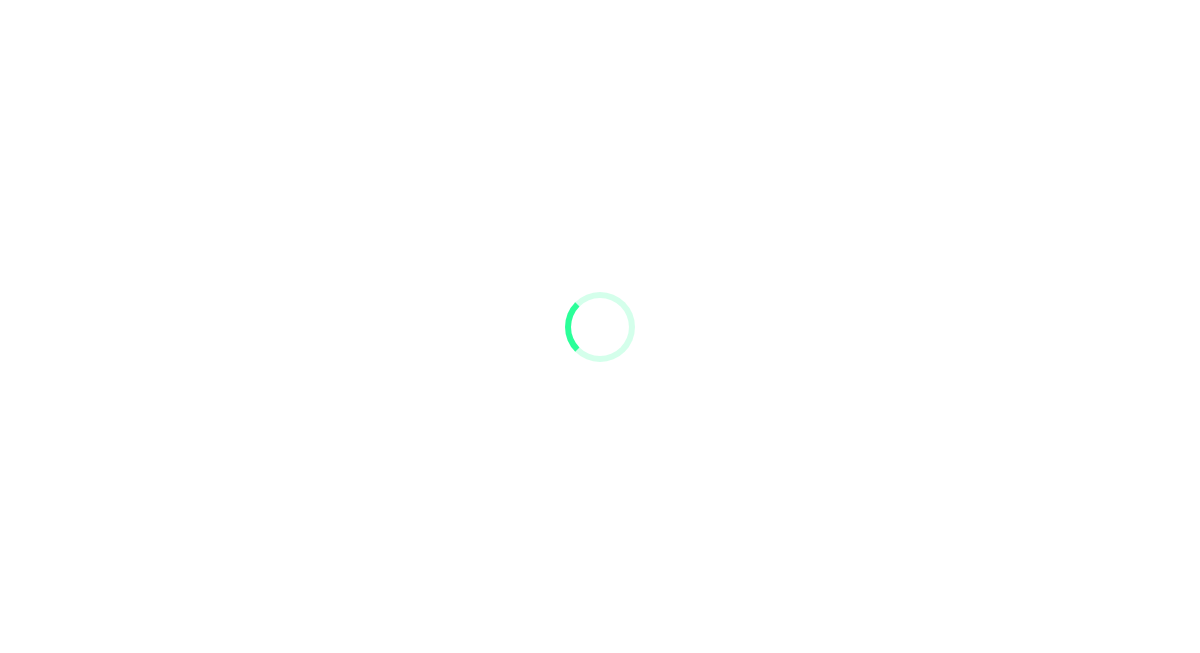scroll, scrollTop: 0, scrollLeft: 0, axis: both 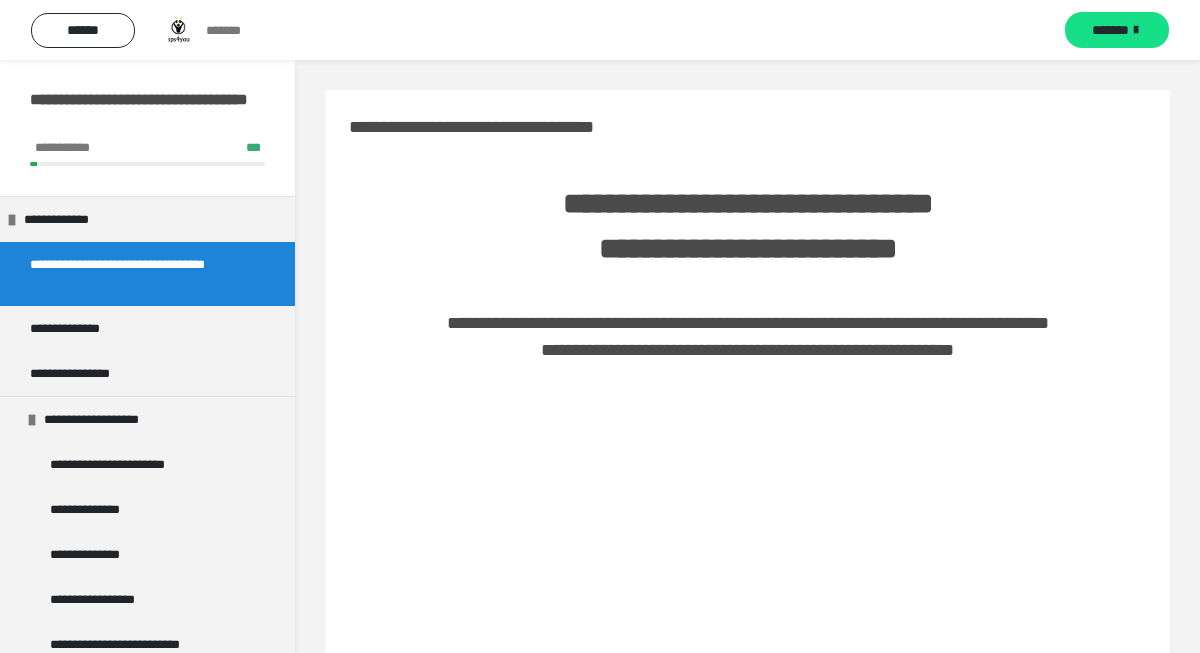 click on "**********" at bounding box center (747, 1034) 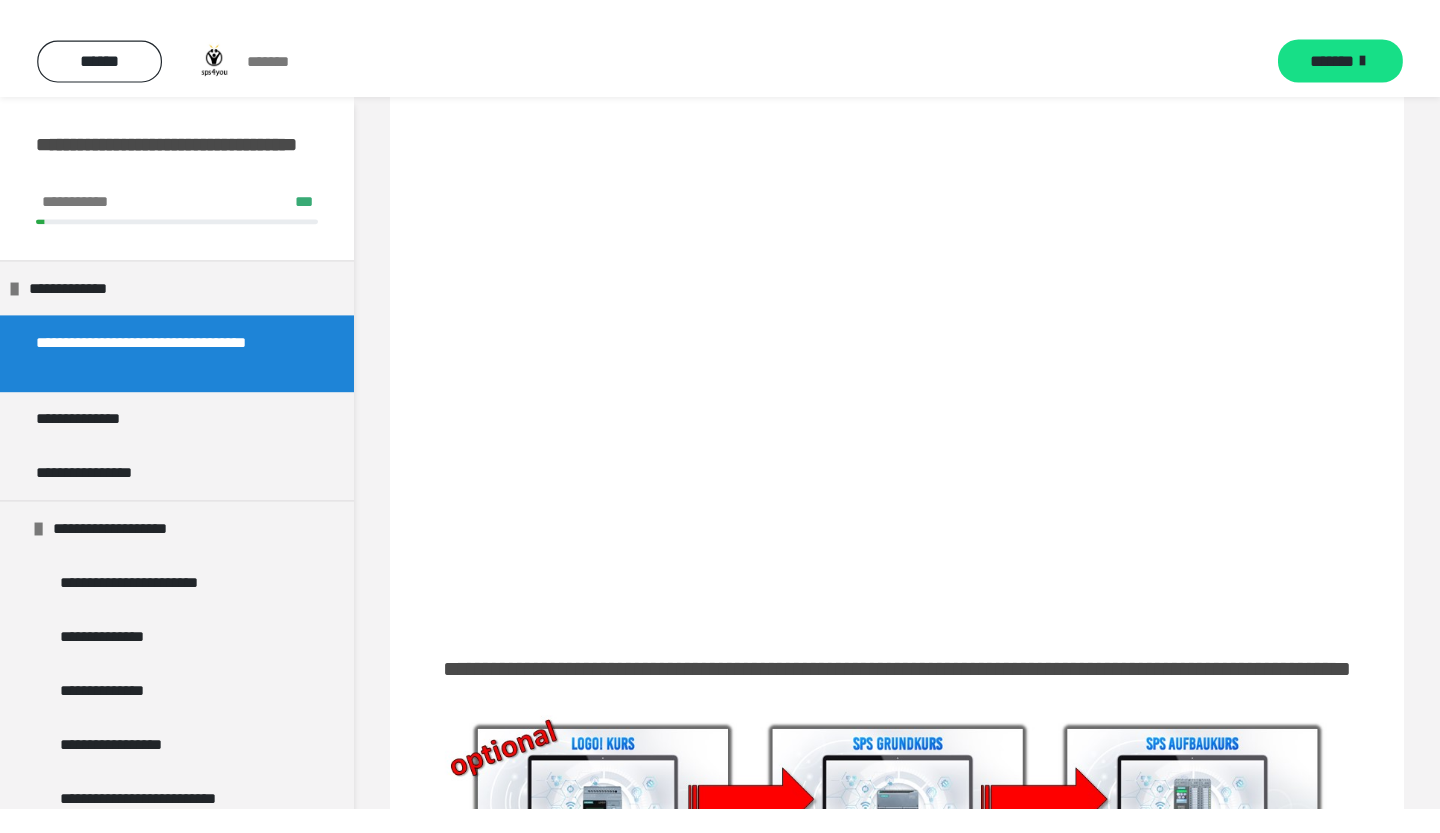 scroll, scrollTop: 409, scrollLeft: 0, axis: vertical 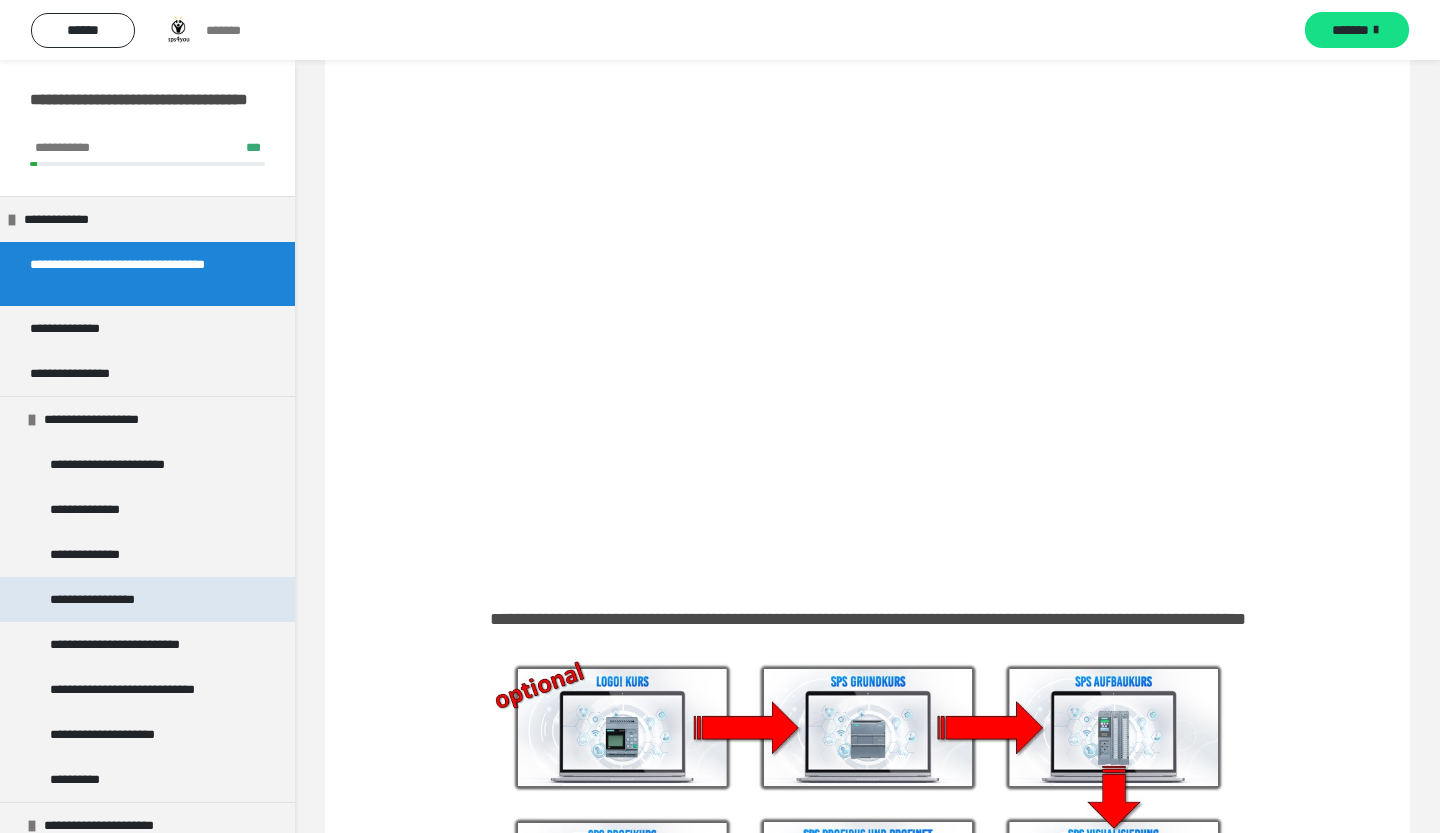 click on "**********" at bounding box center [147, 599] 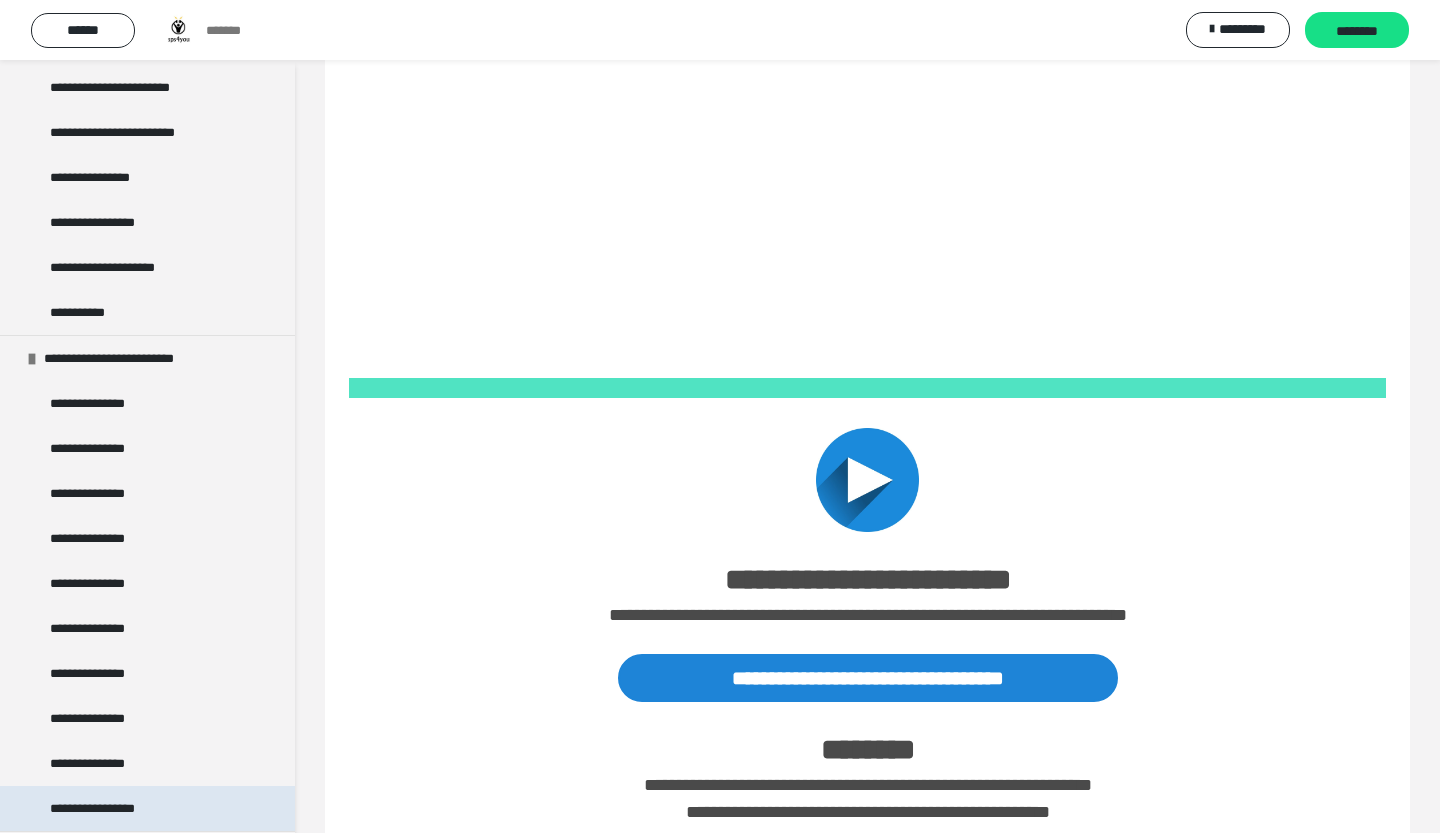 scroll, scrollTop: 3010, scrollLeft: 0, axis: vertical 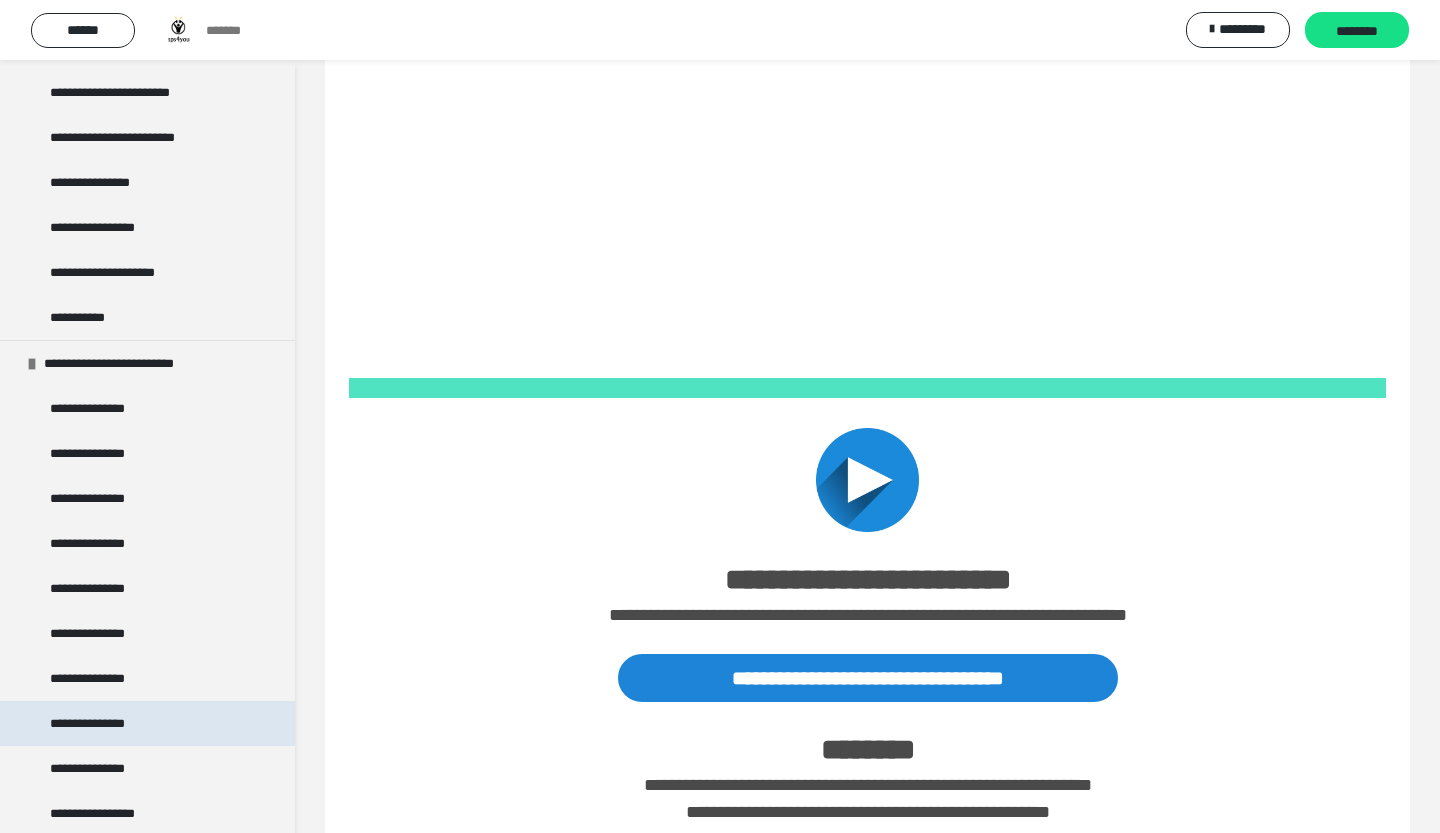 click on "**********" at bounding box center [99, 723] 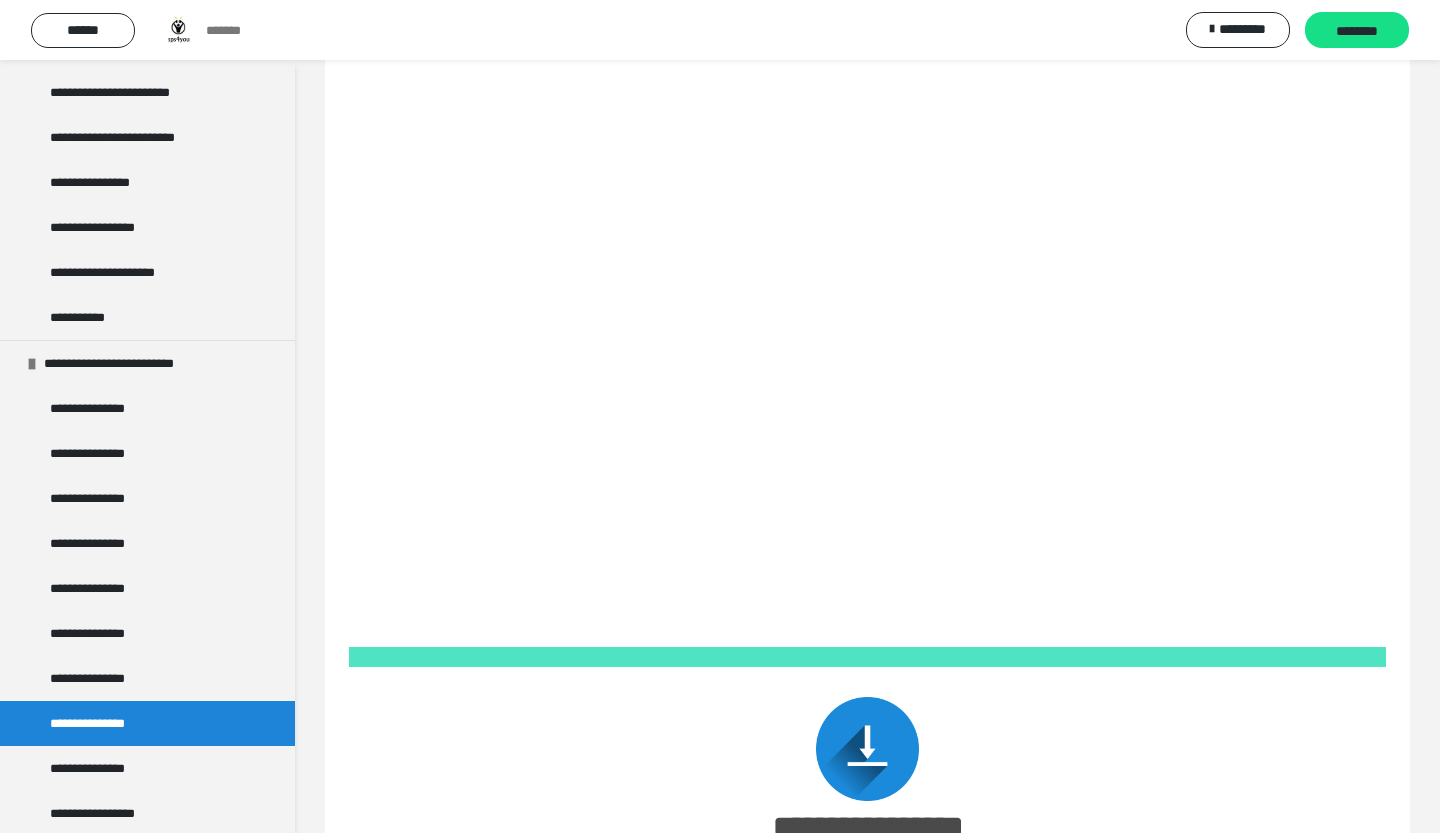 click on "**********" at bounding box center (147, 723) 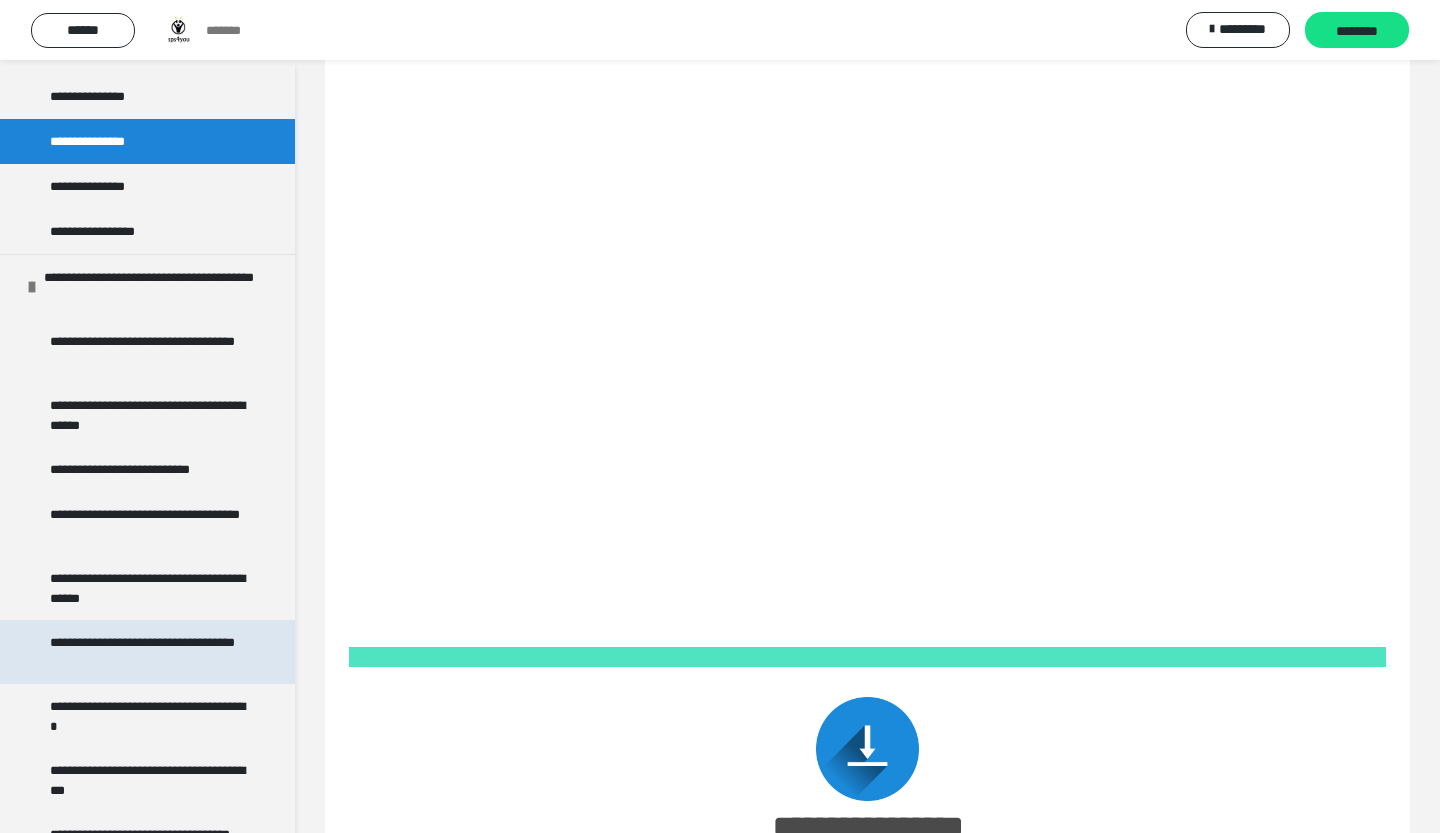 scroll, scrollTop: 3606, scrollLeft: 0, axis: vertical 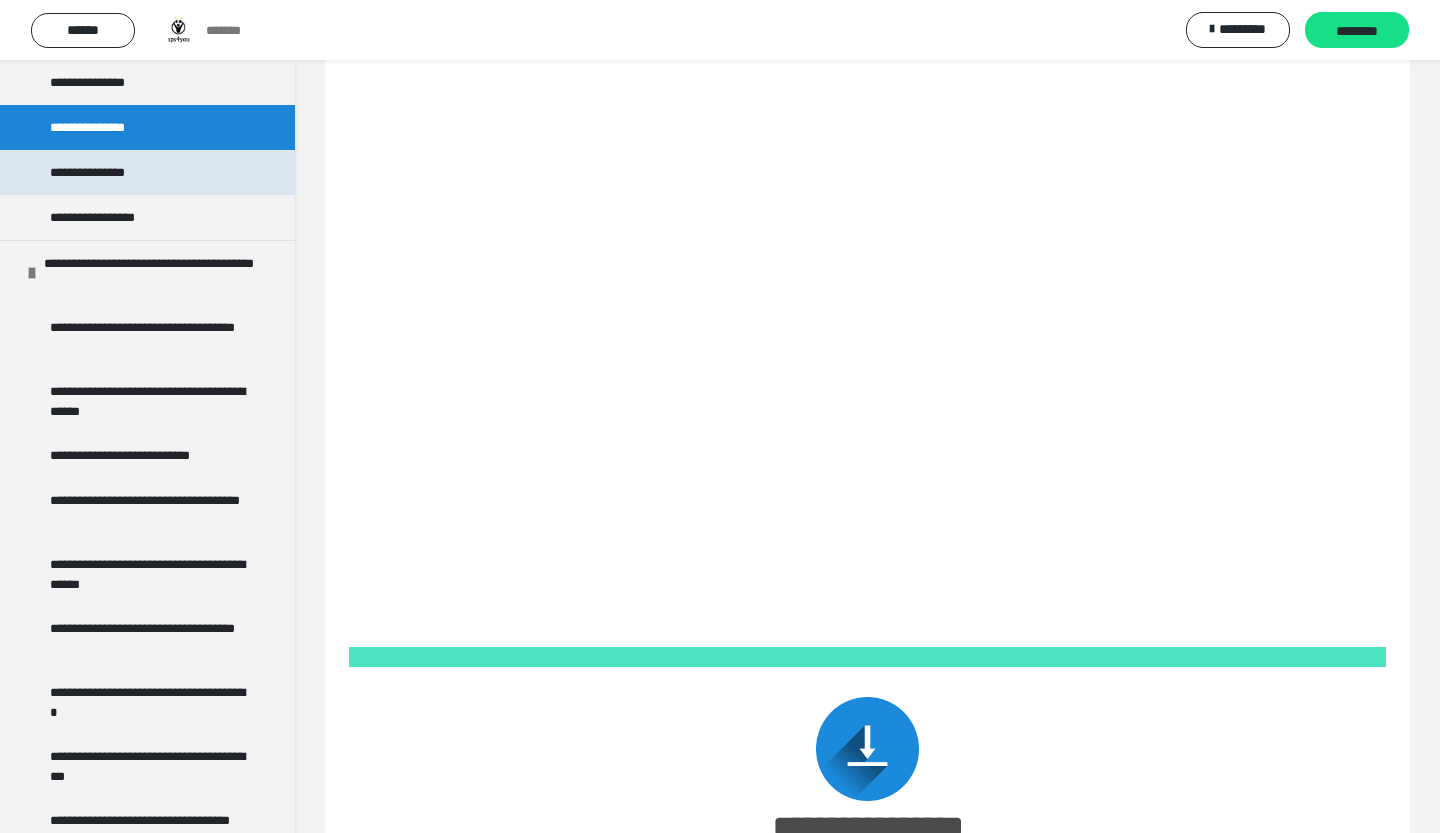 click on "**********" at bounding box center [98, 172] 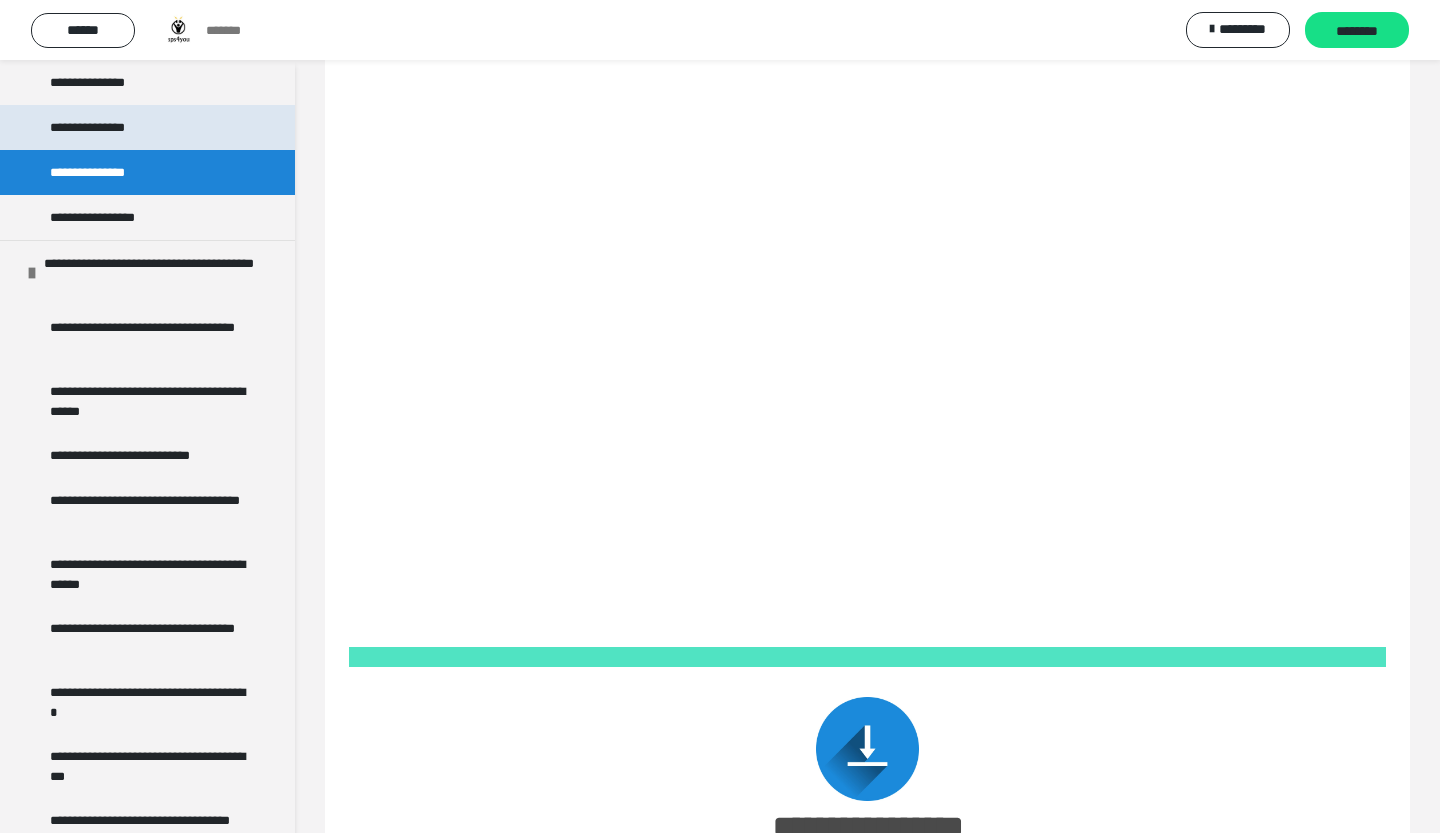 click on "**********" at bounding box center (99, 127) 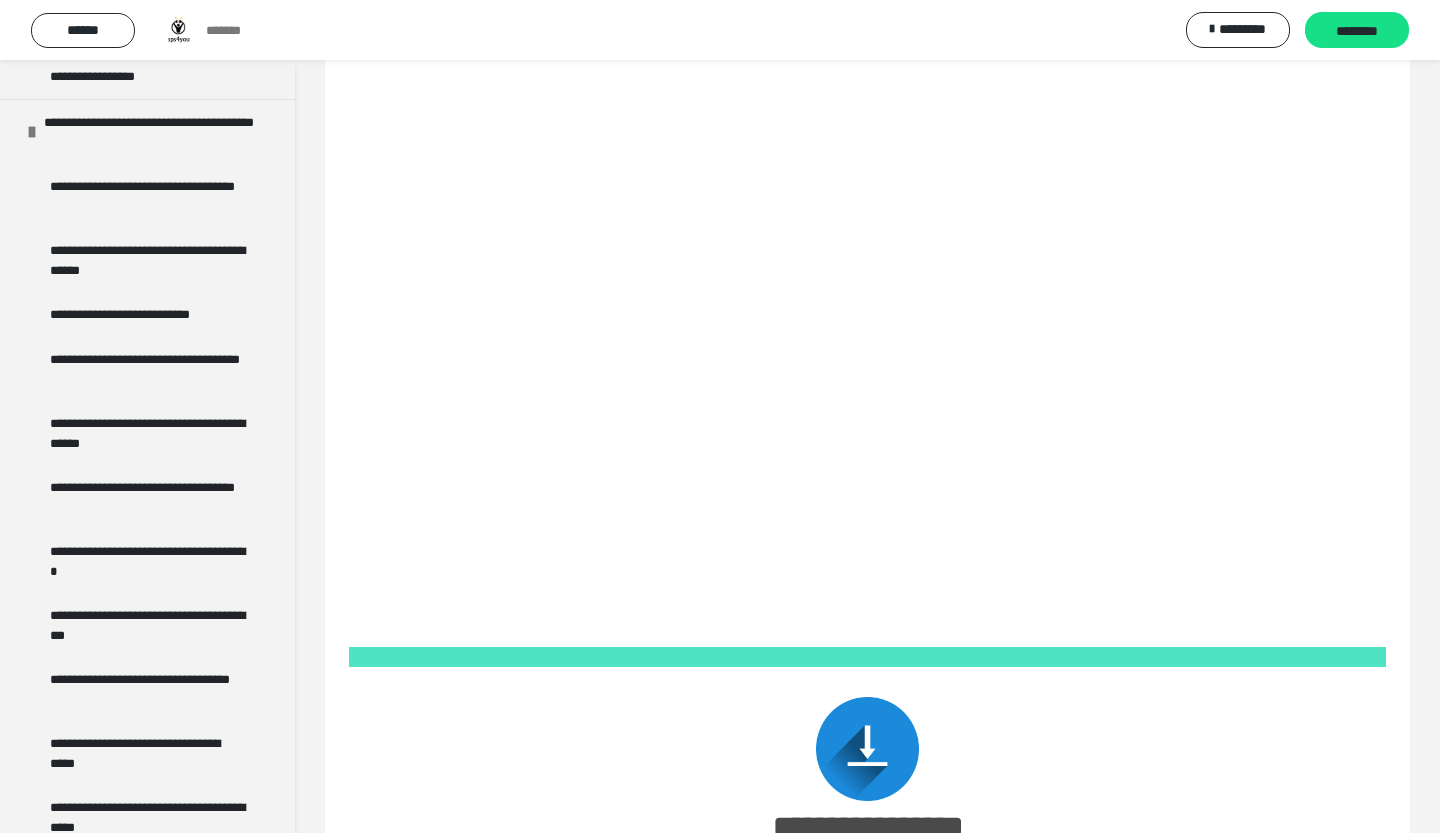 scroll, scrollTop: 3750, scrollLeft: 0, axis: vertical 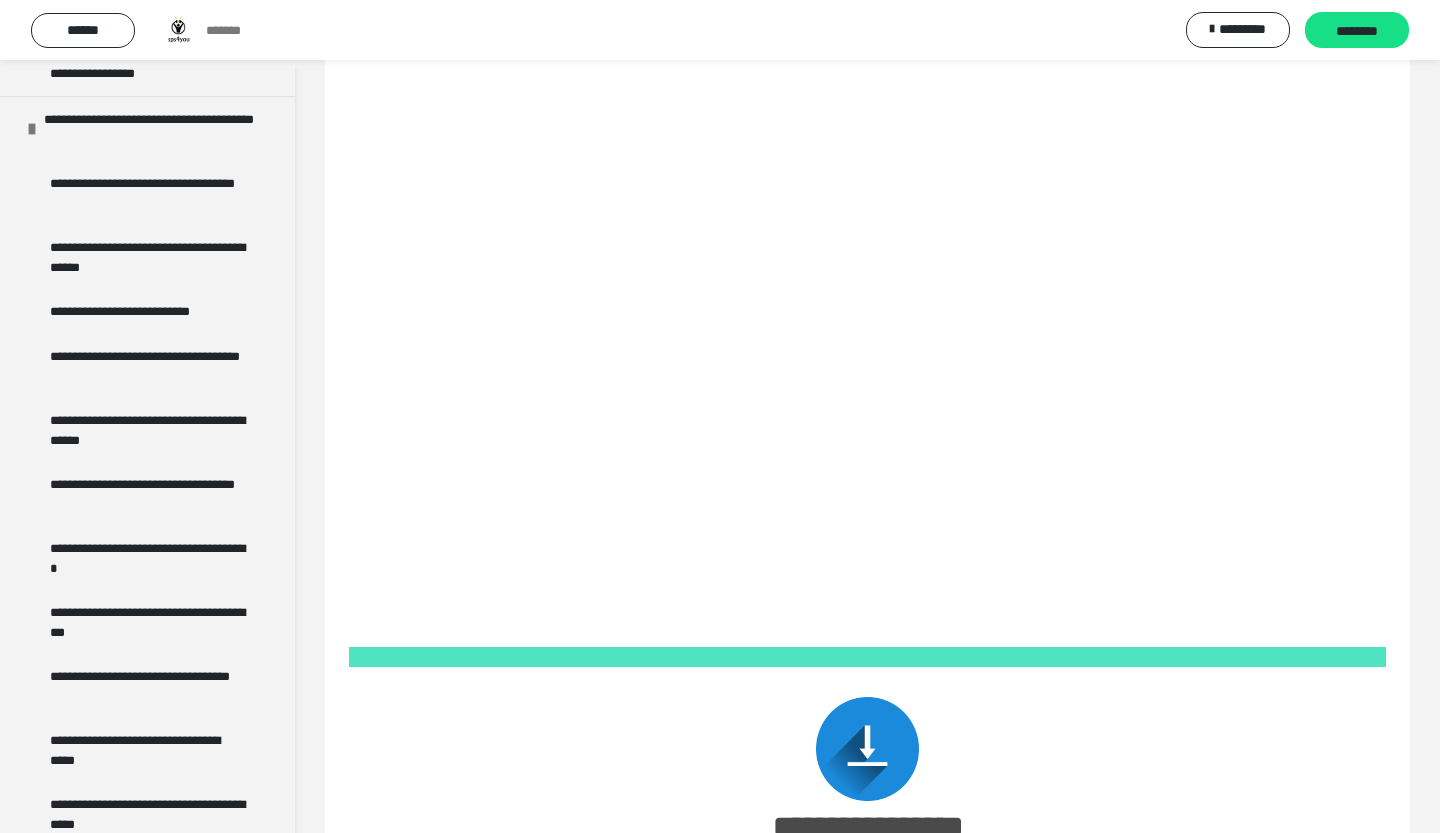 click on "**********" at bounding box center [867, 1311] 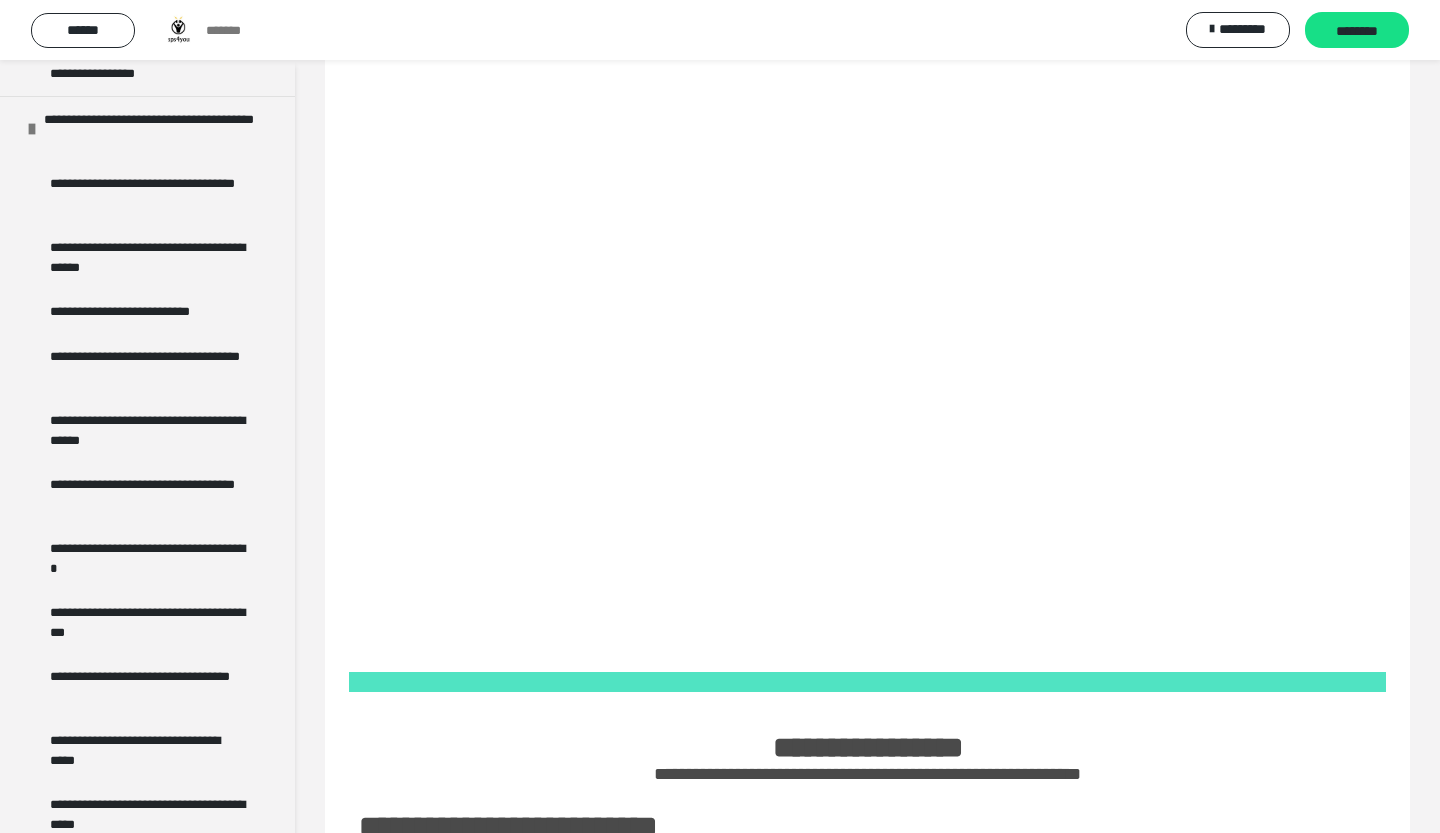 scroll, scrollTop: 1614, scrollLeft: 0, axis: vertical 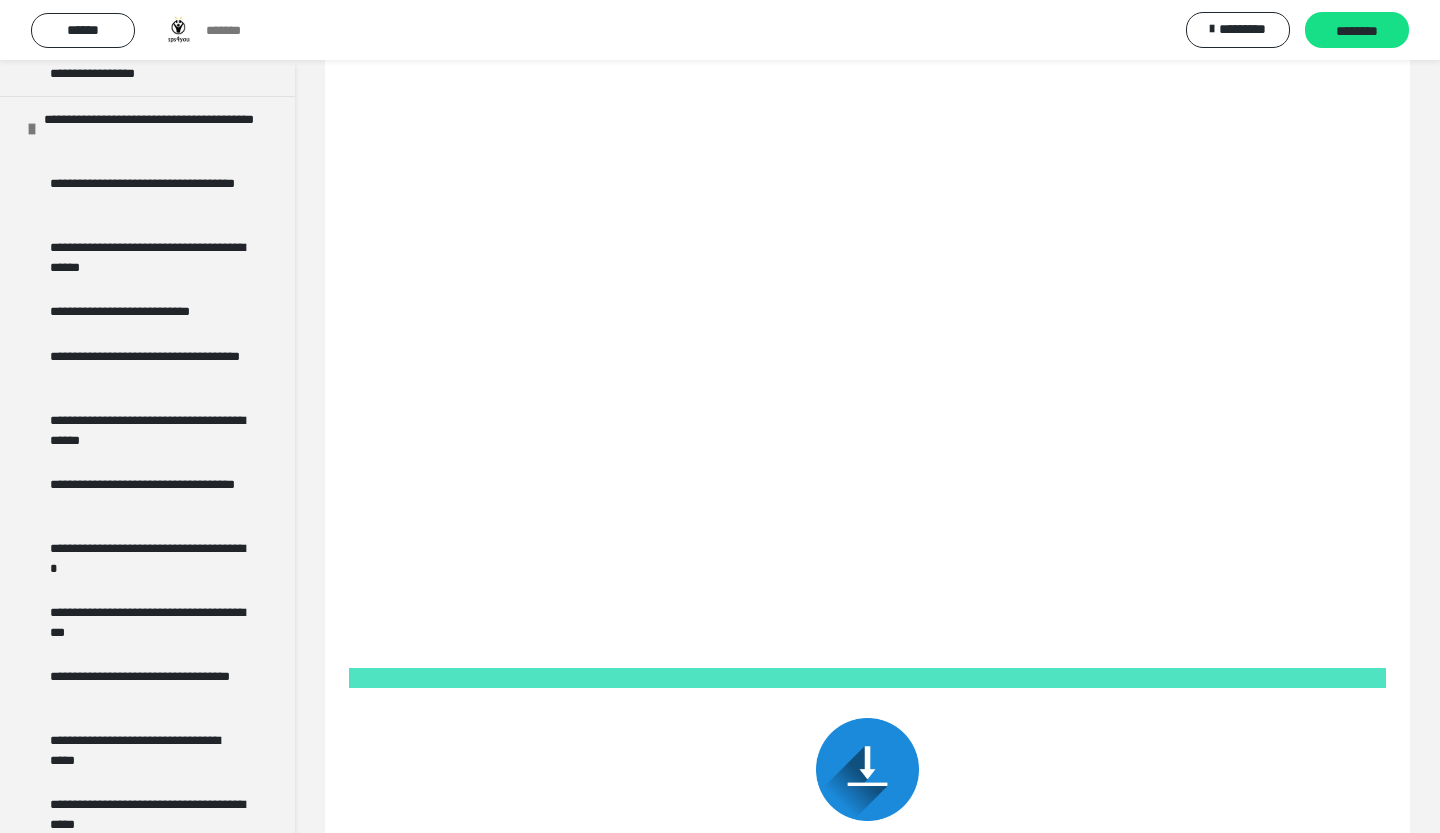 click on "**********" at bounding box center [867, 158] 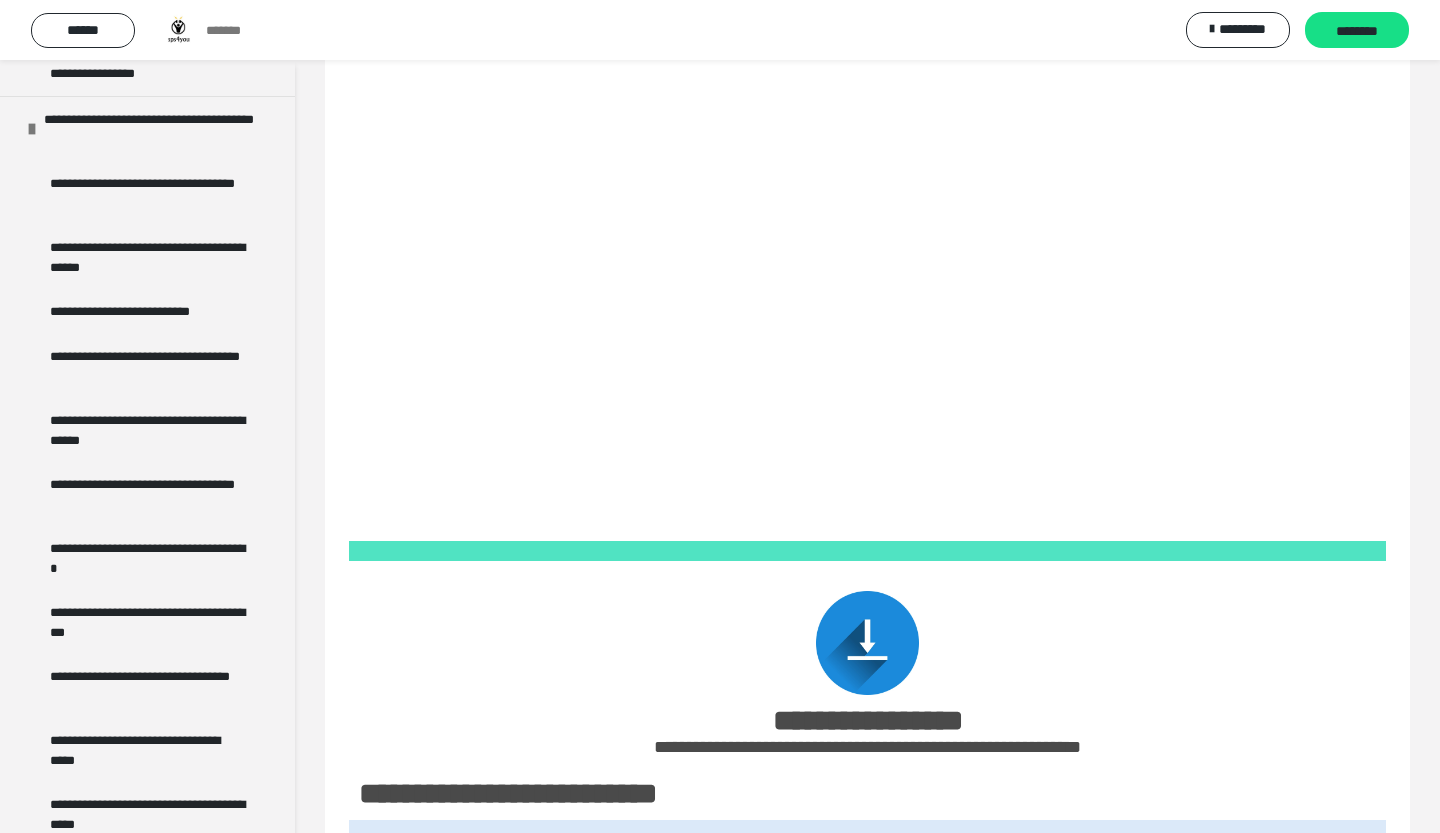 scroll, scrollTop: 507, scrollLeft: 0, axis: vertical 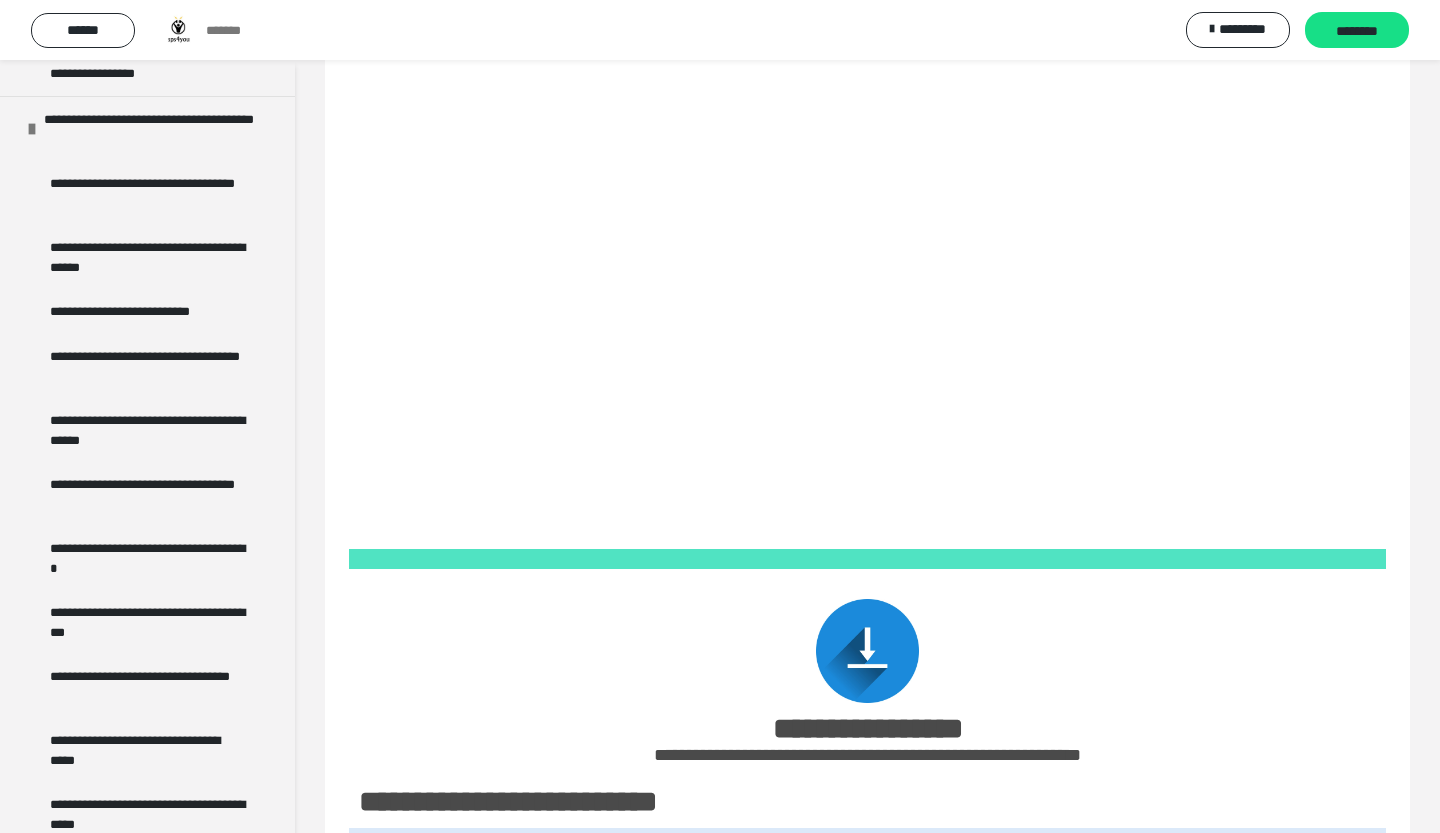 click on "**********" at bounding box center [867, 1265] 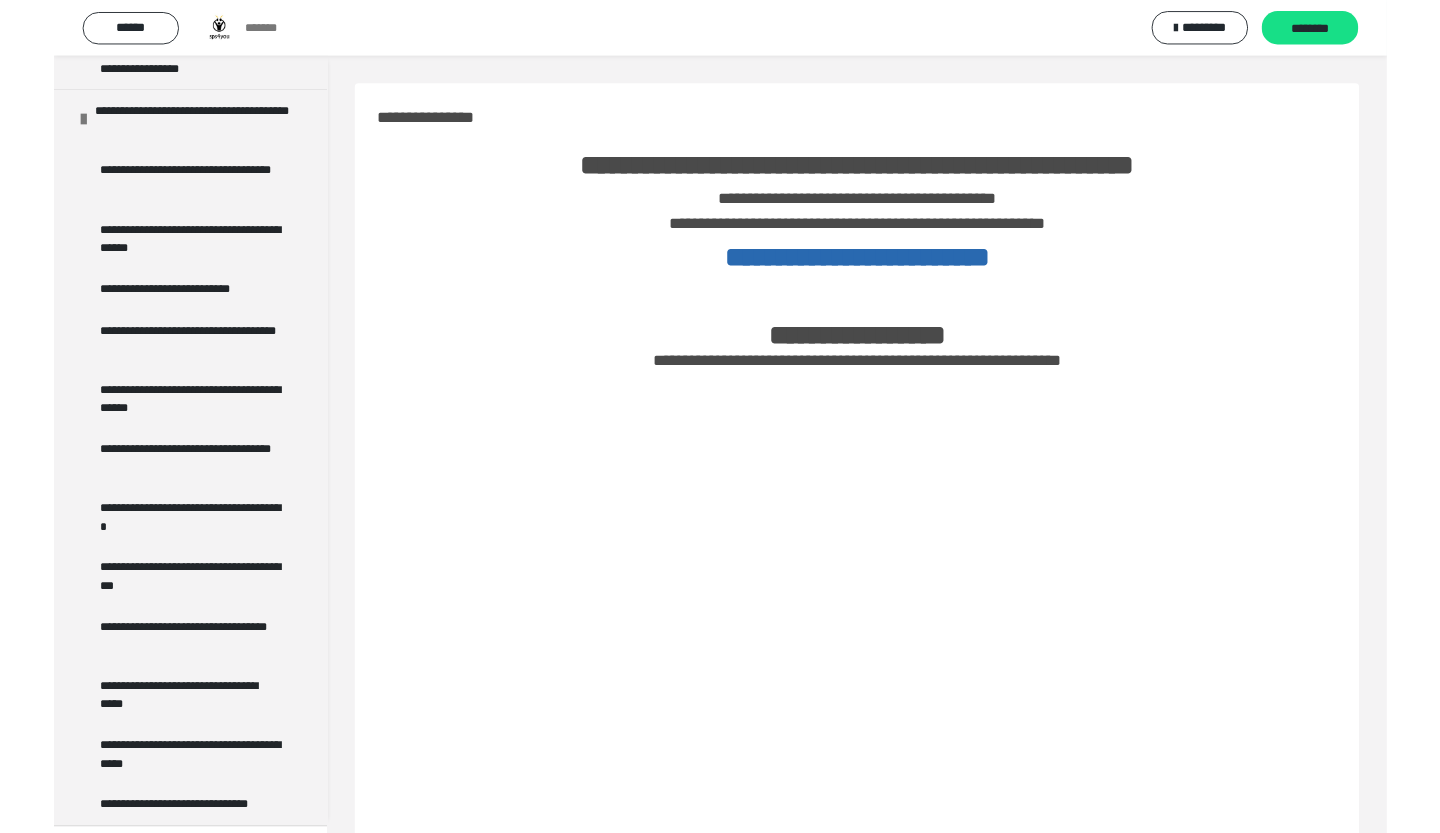 scroll, scrollTop: 1612, scrollLeft: 0, axis: vertical 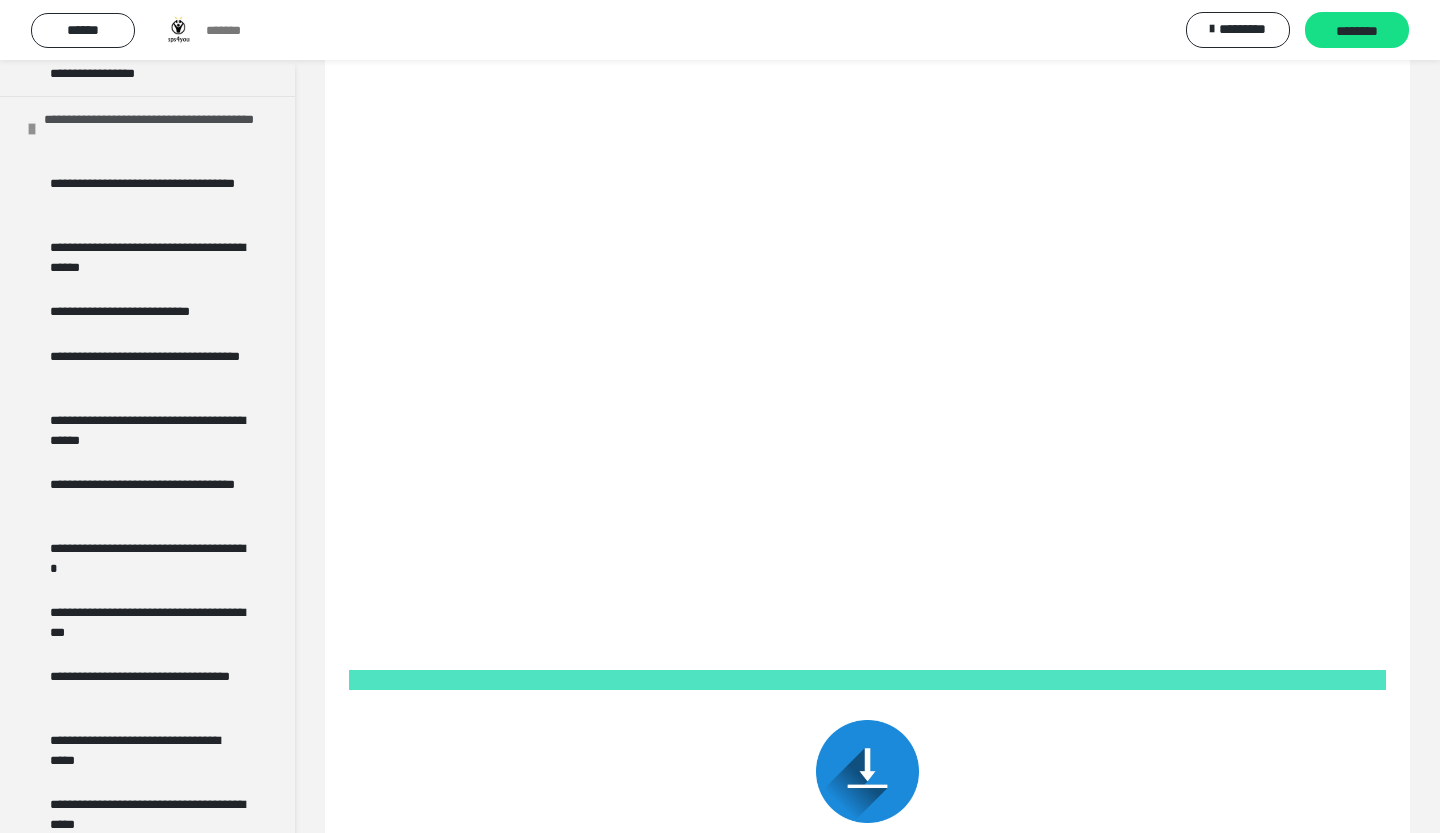 click on "**********" at bounding box center (147, 128) 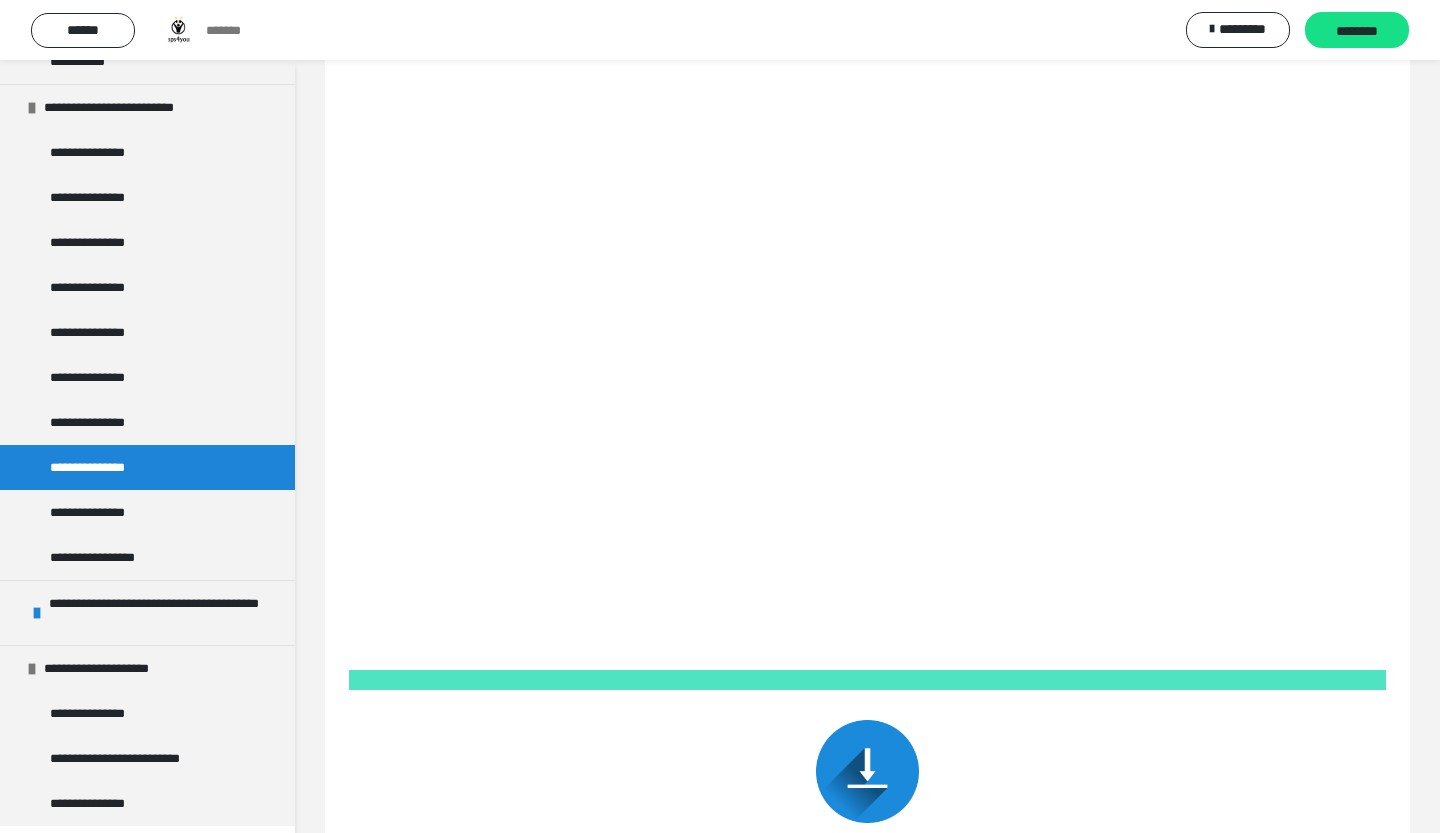 scroll, scrollTop: 3264, scrollLeft: 0, axis: vertical 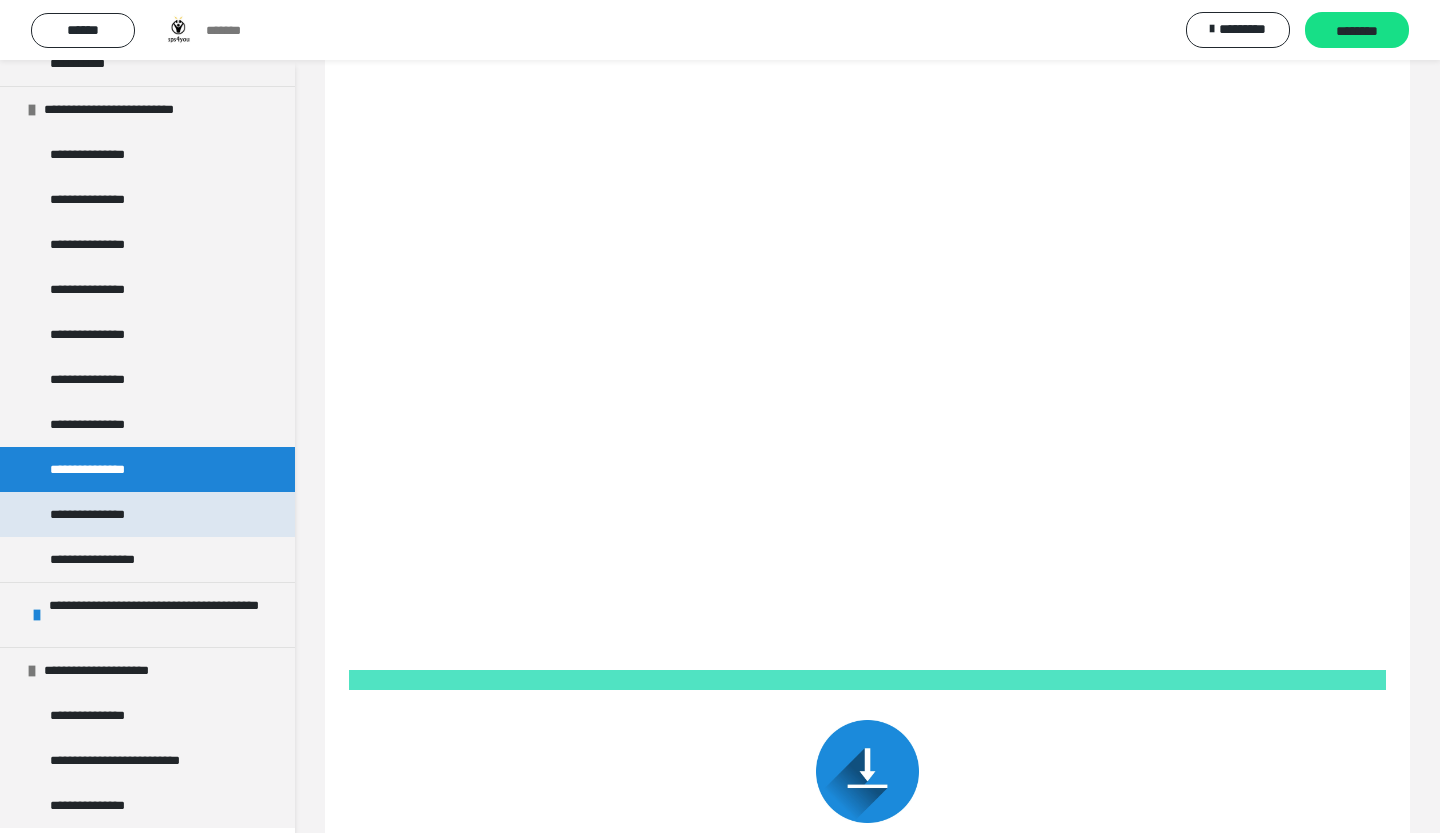 click on "**********" at bounding box center (98, 514) 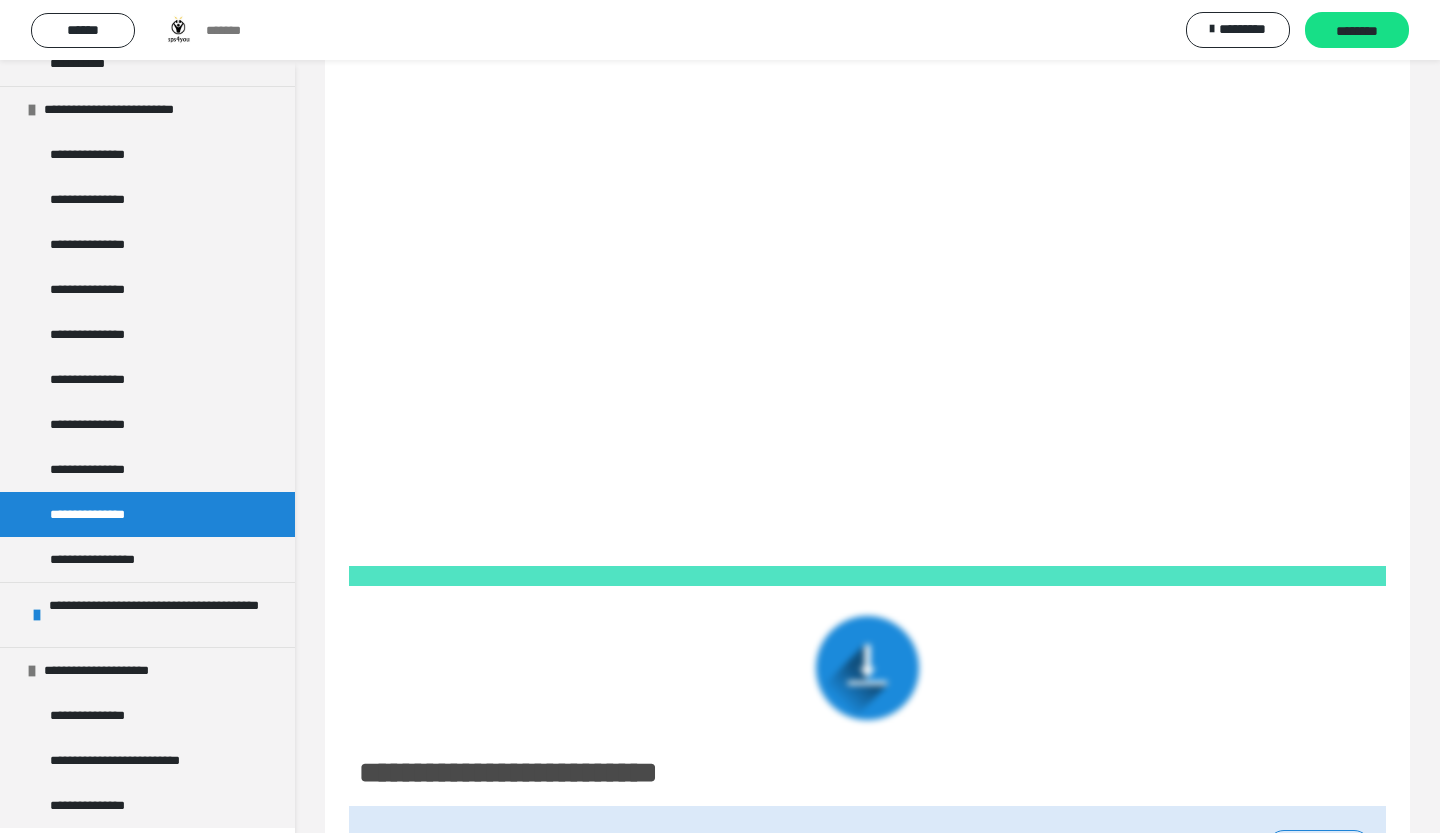 scroll, scrollTop: 1330, scrollLeft: 0, axis: vertical 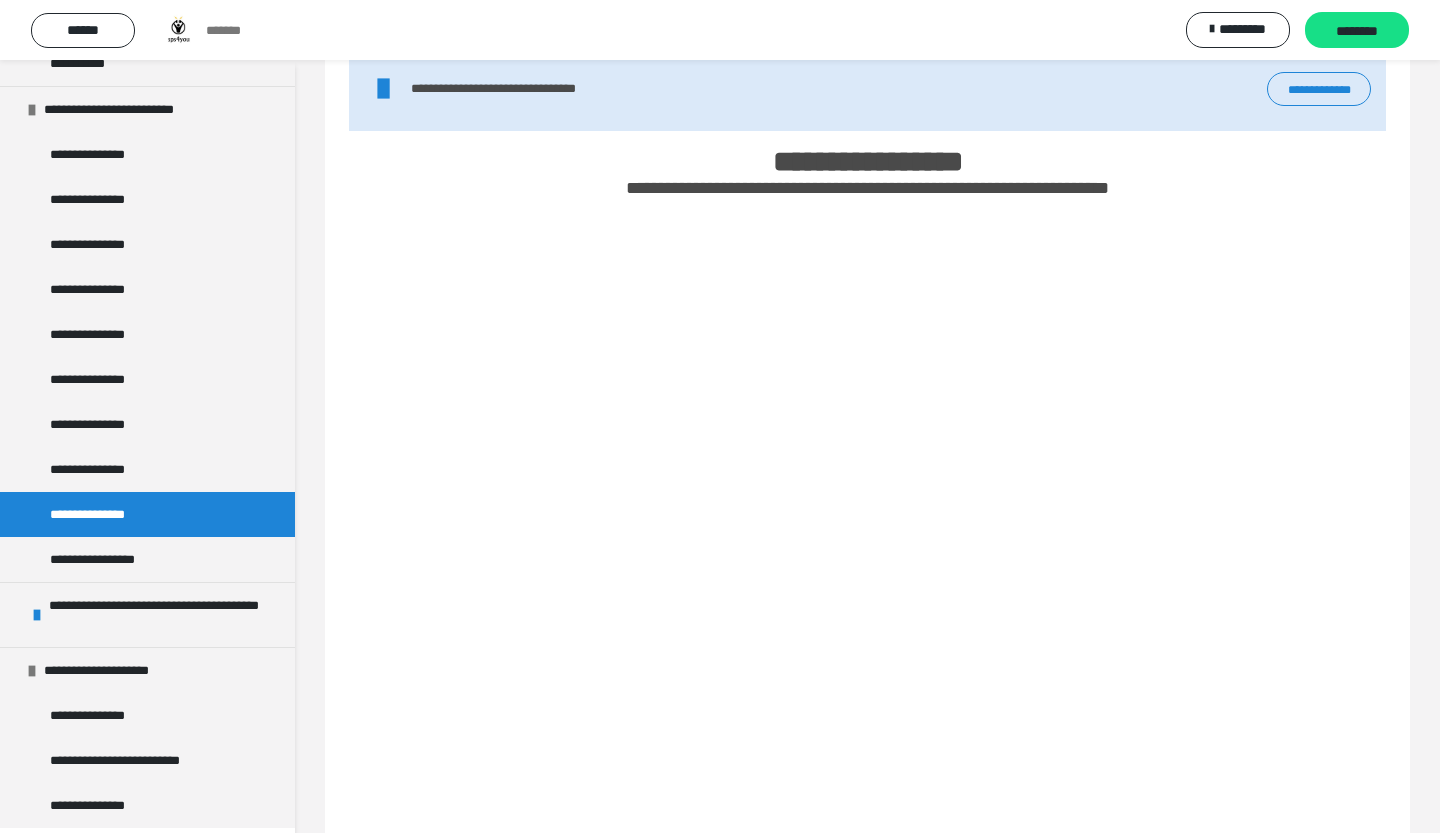 click on "**********" at bounding box center (867, 489) 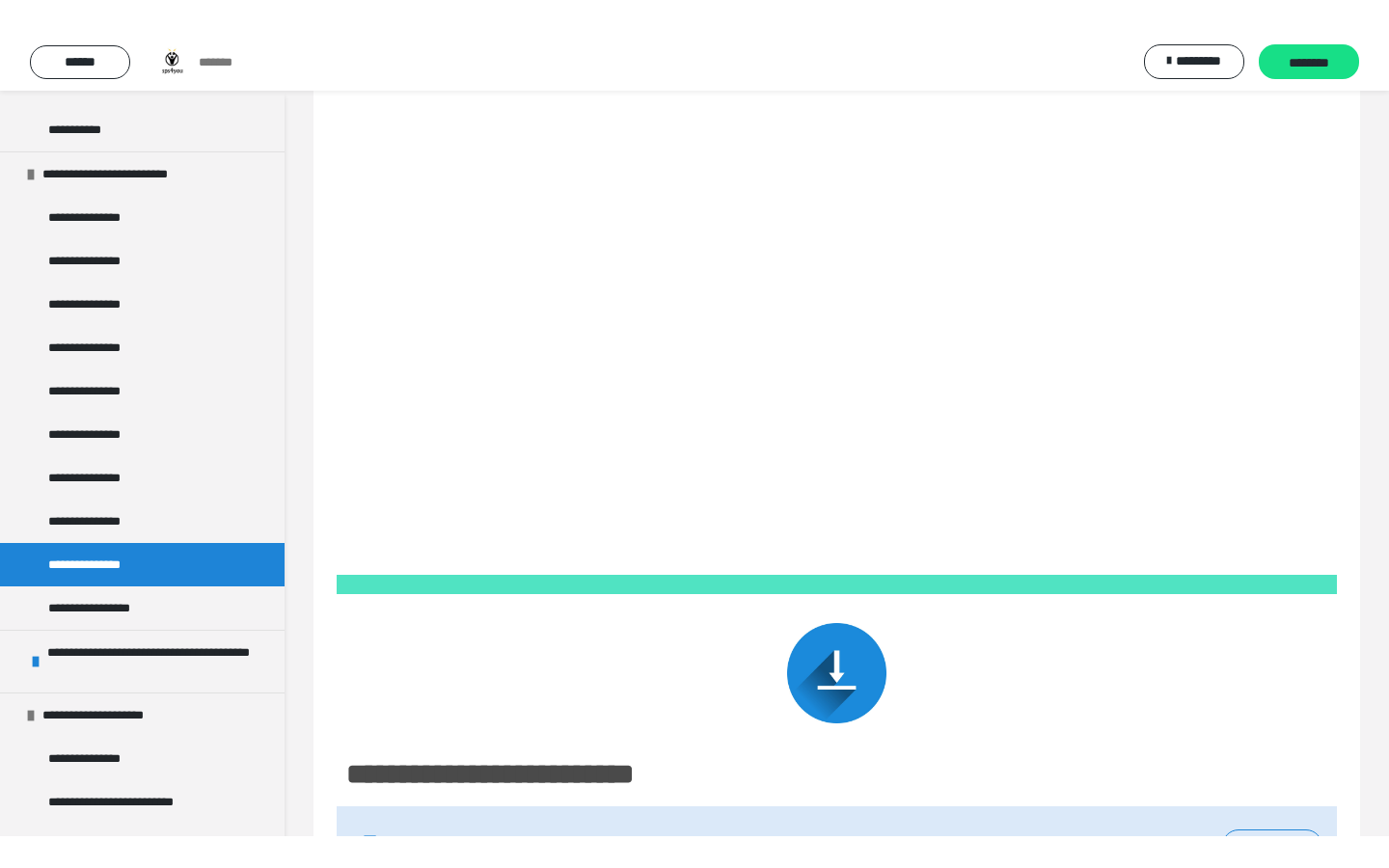 scroll, scrollTop: 0, scrollLeft: 0, axis: both 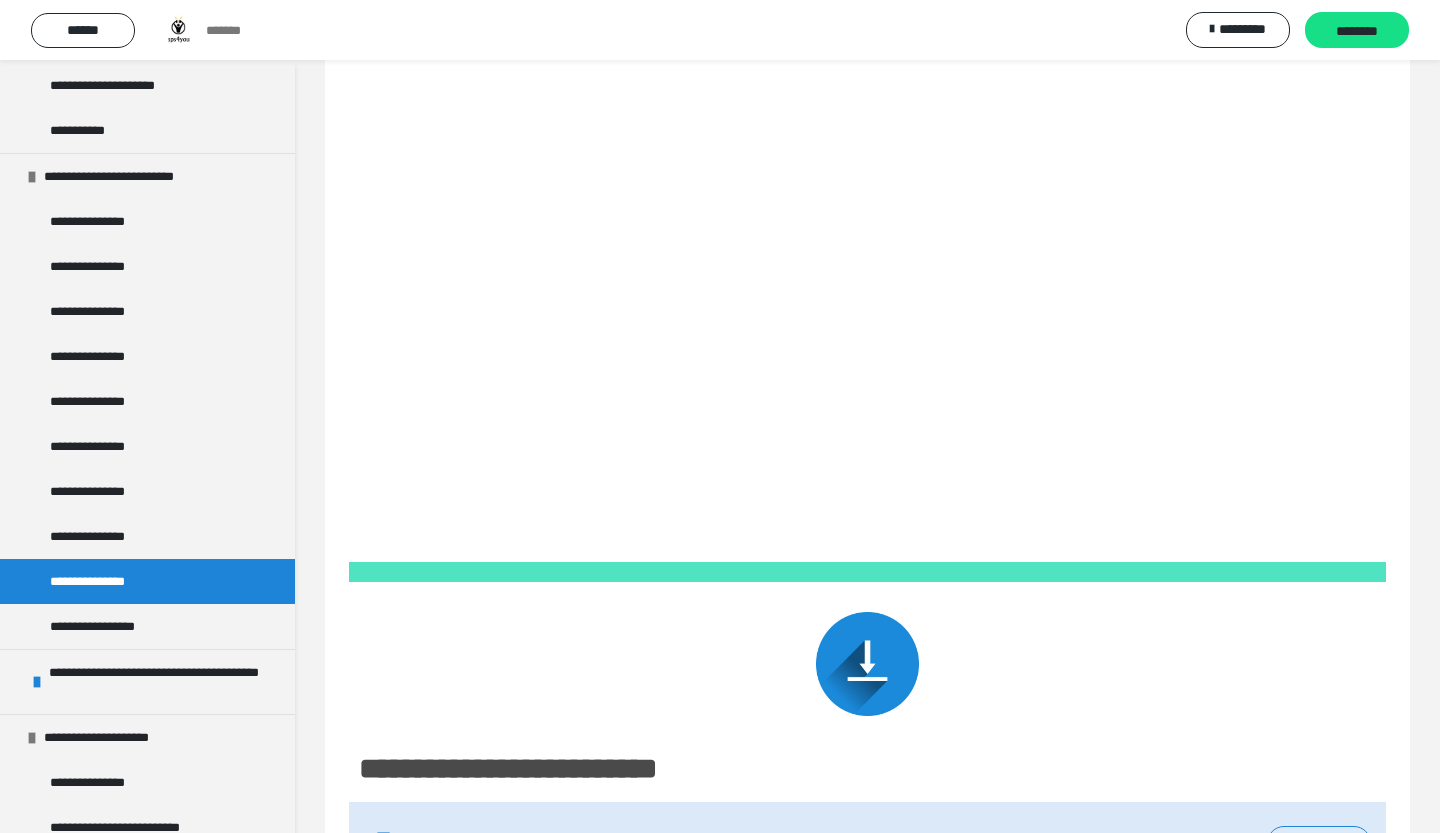 click on "**********" at bounding box center (867, 78) 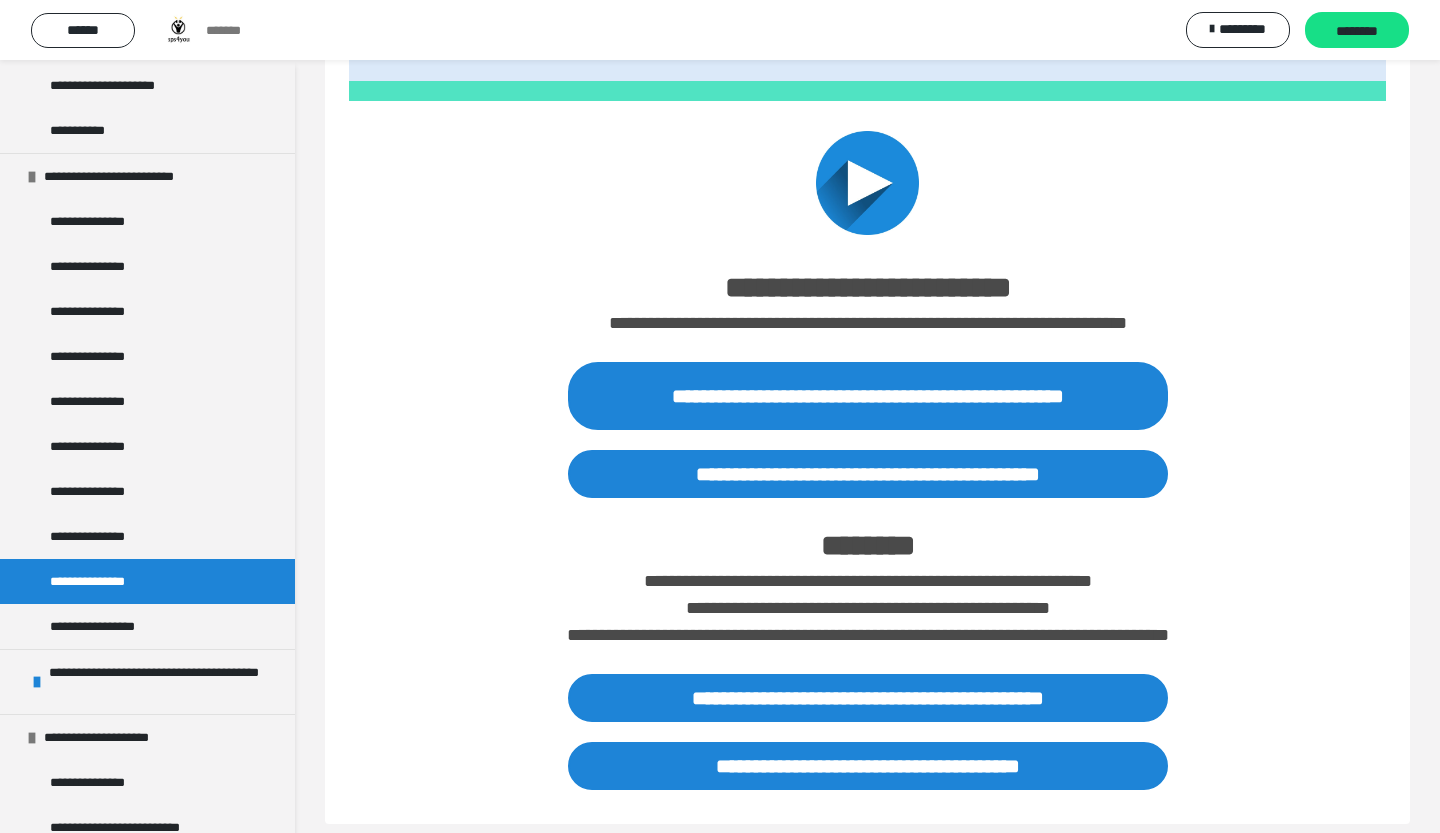 scroll, scrollTop: 2600, scrollLeft: 0, axis: vertical 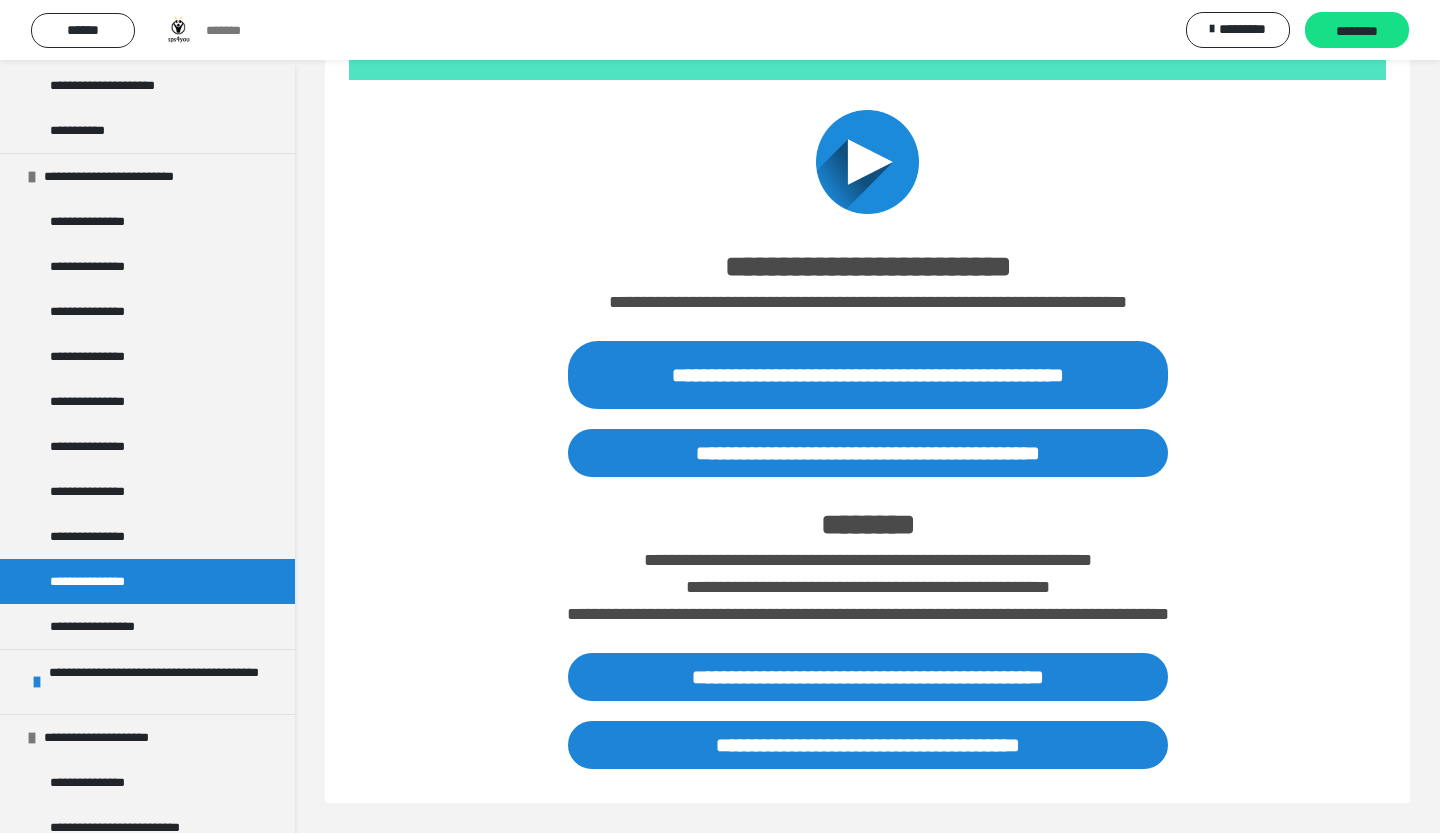 click at bounding box center [868, 162] 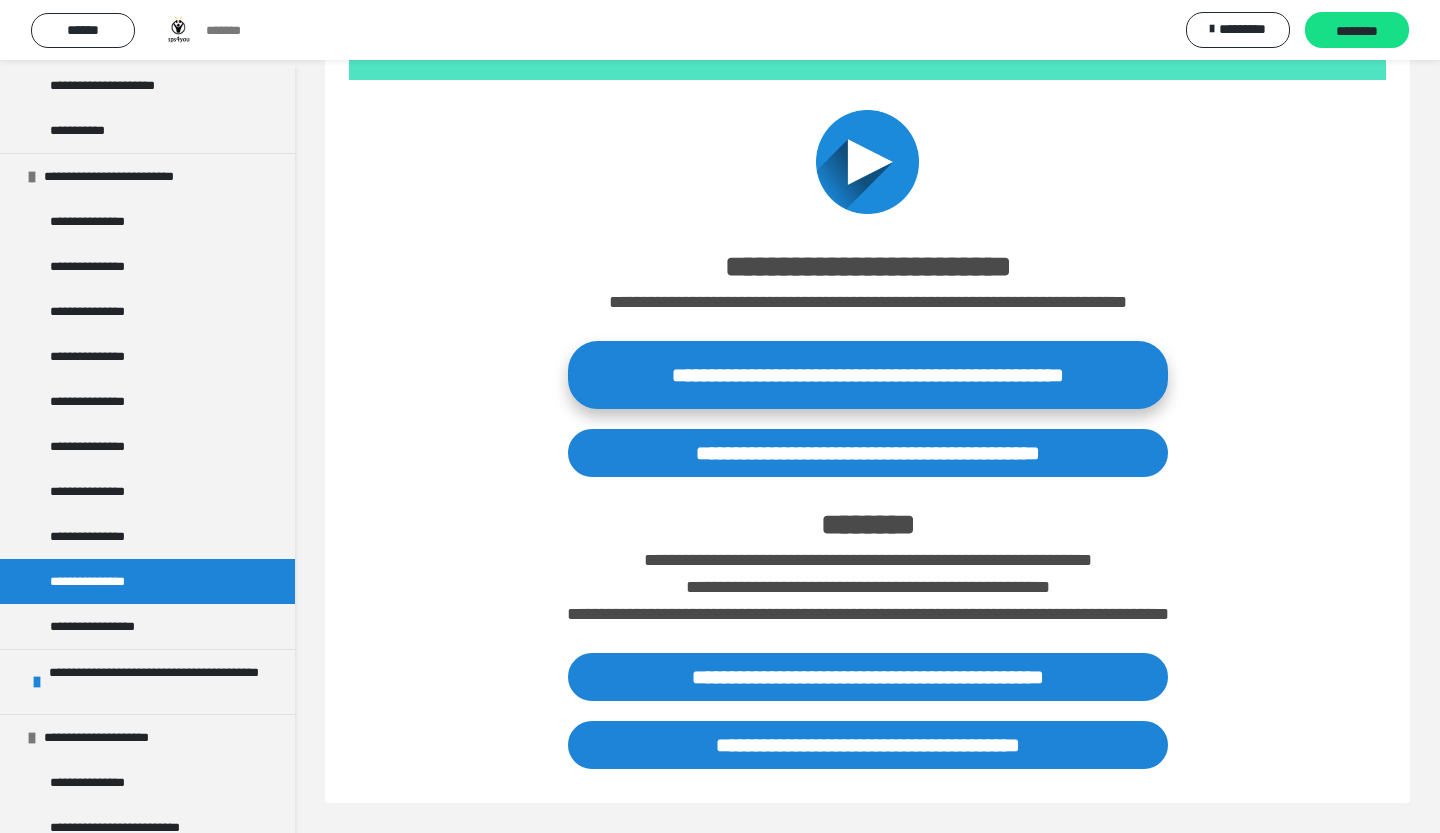 click on "**********" at bounding box center (868, 375) 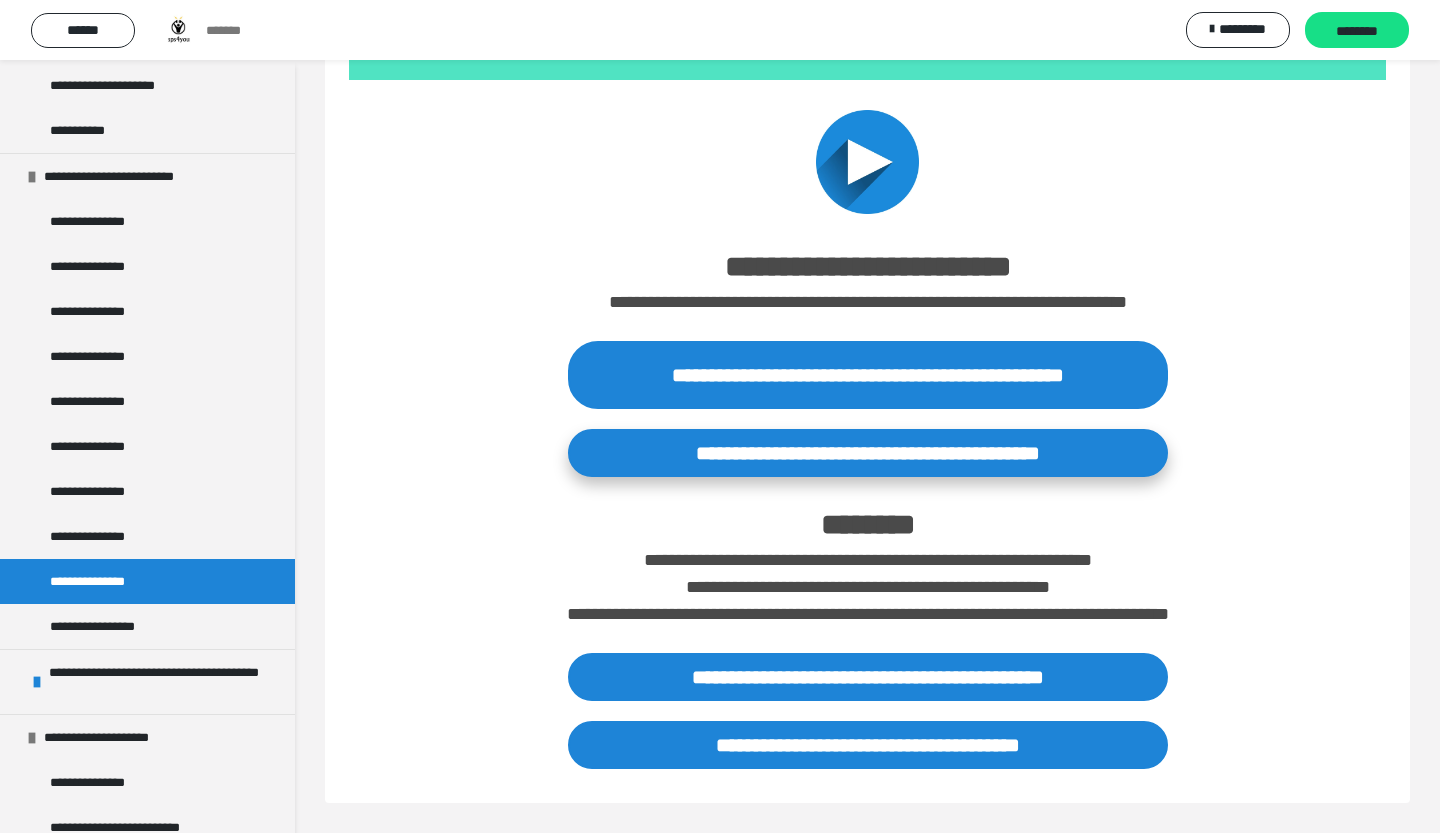 click on "**********" at bounding box center [868, 453] 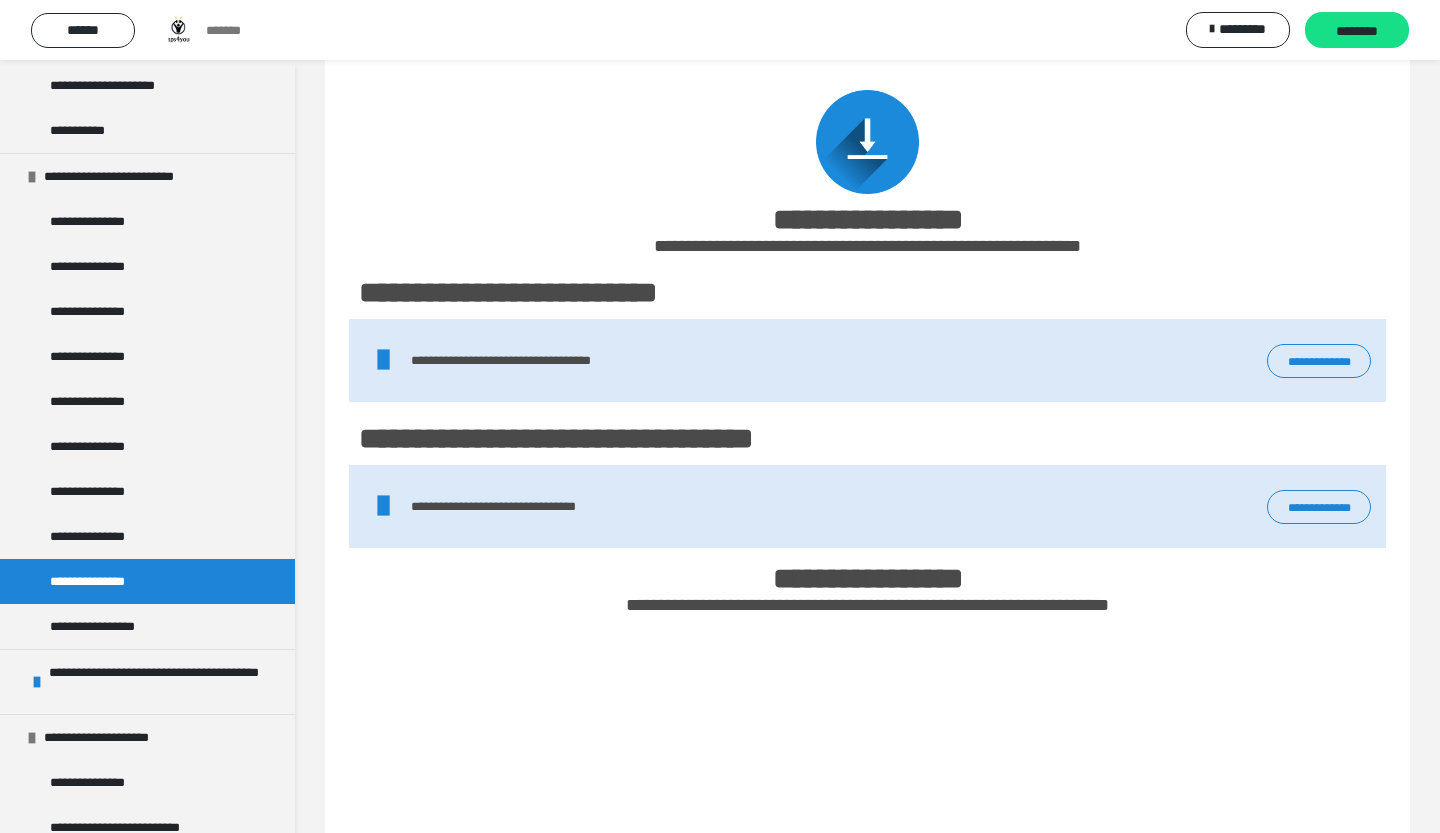 scroll, scrollTop: 1018, scrollLeft: 0, axis: vertical 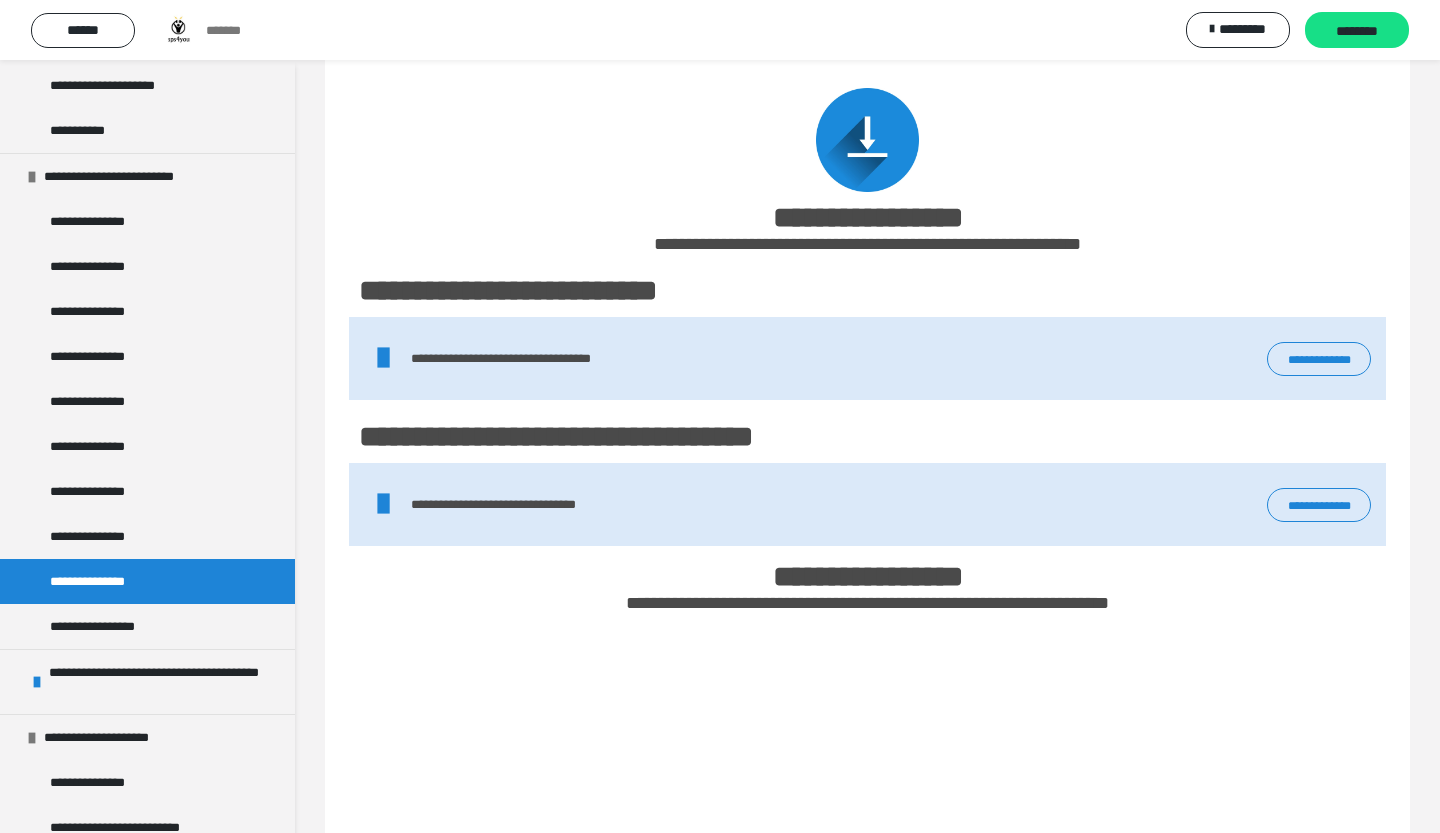click on "**********" at bounding box center [1319, 359] 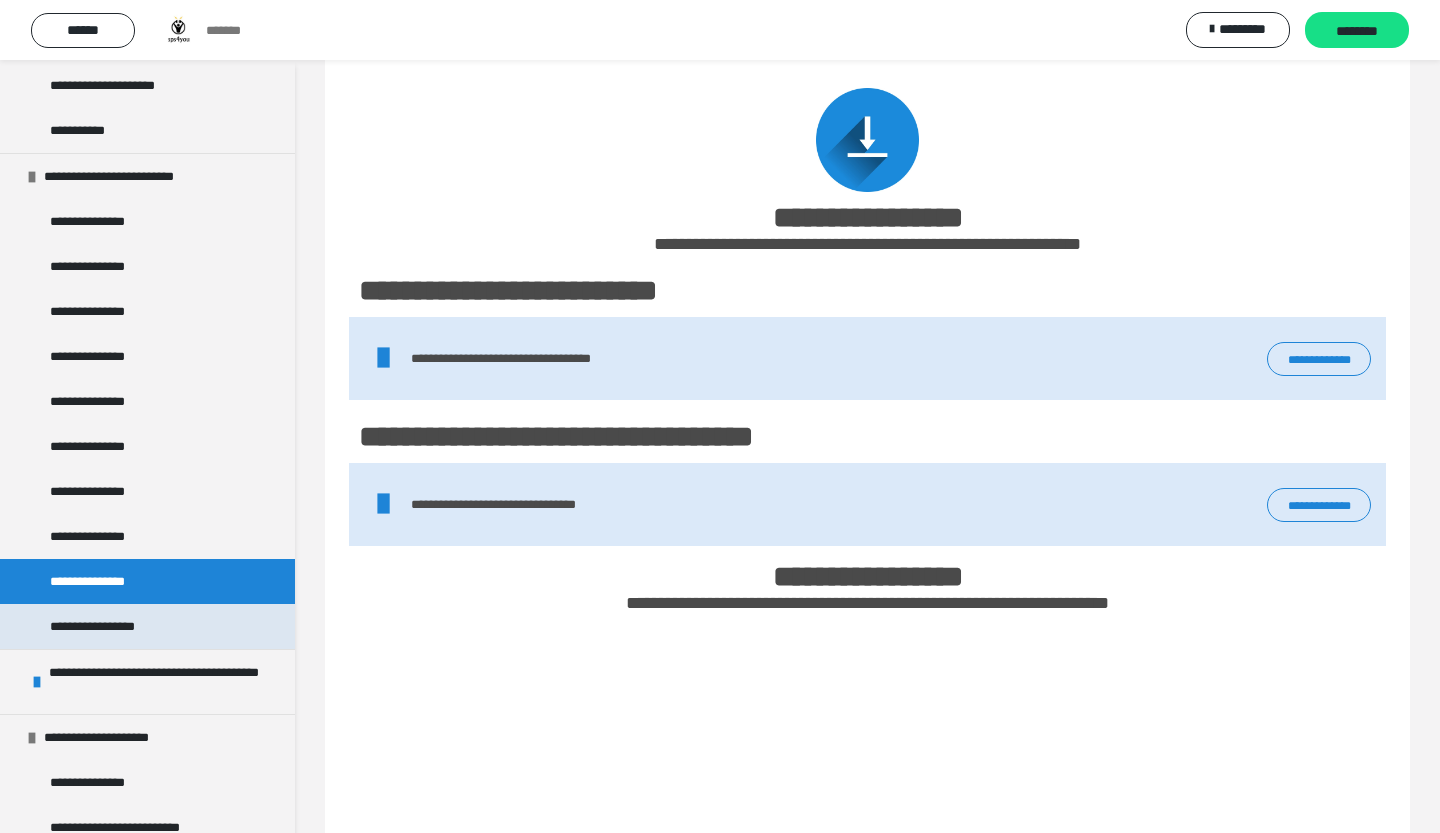 click on "**********" at bounding box center [104, 626] 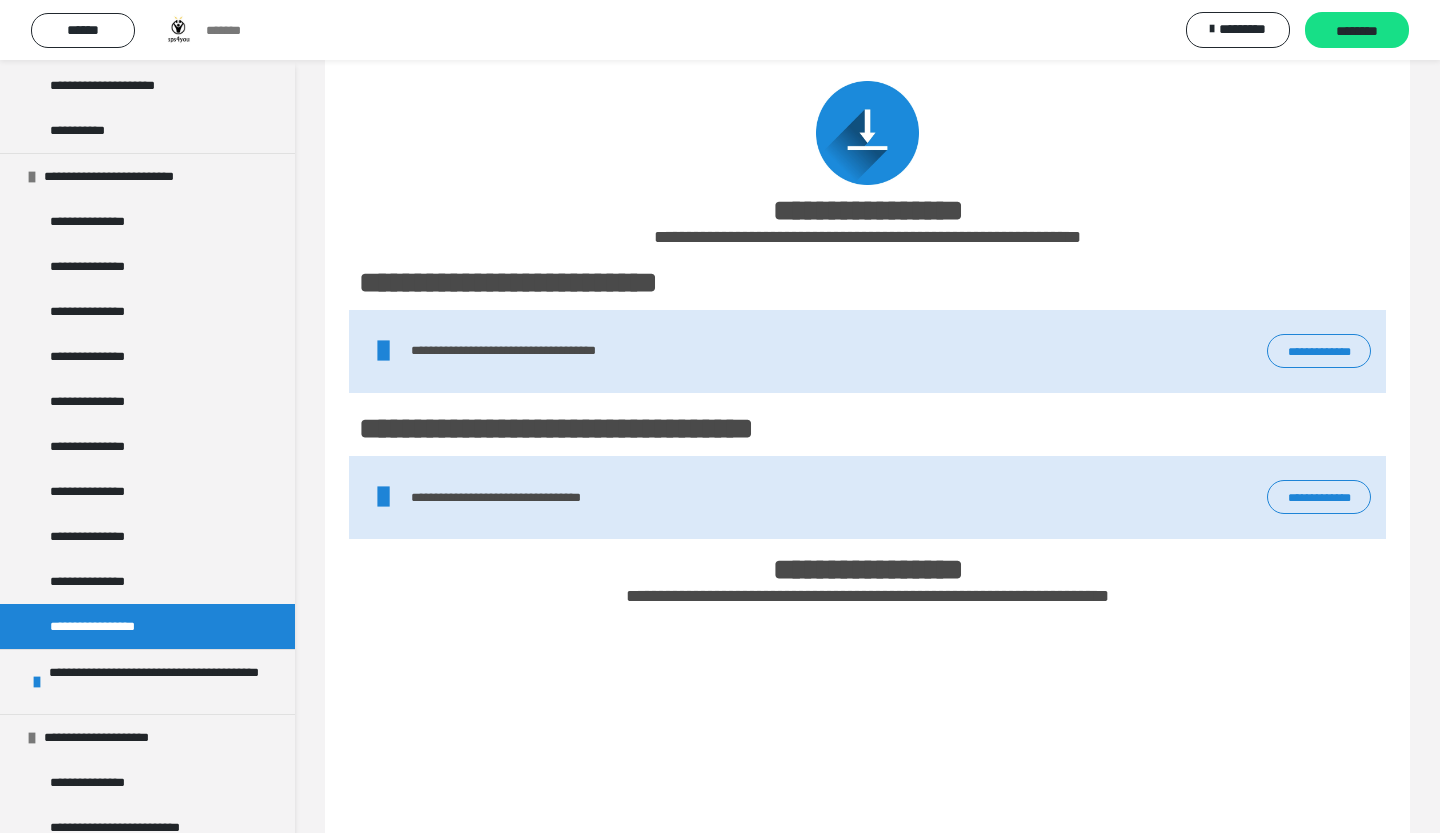 scroll, scrollTop: 3266, scrollLeft: 0, axis: vertical 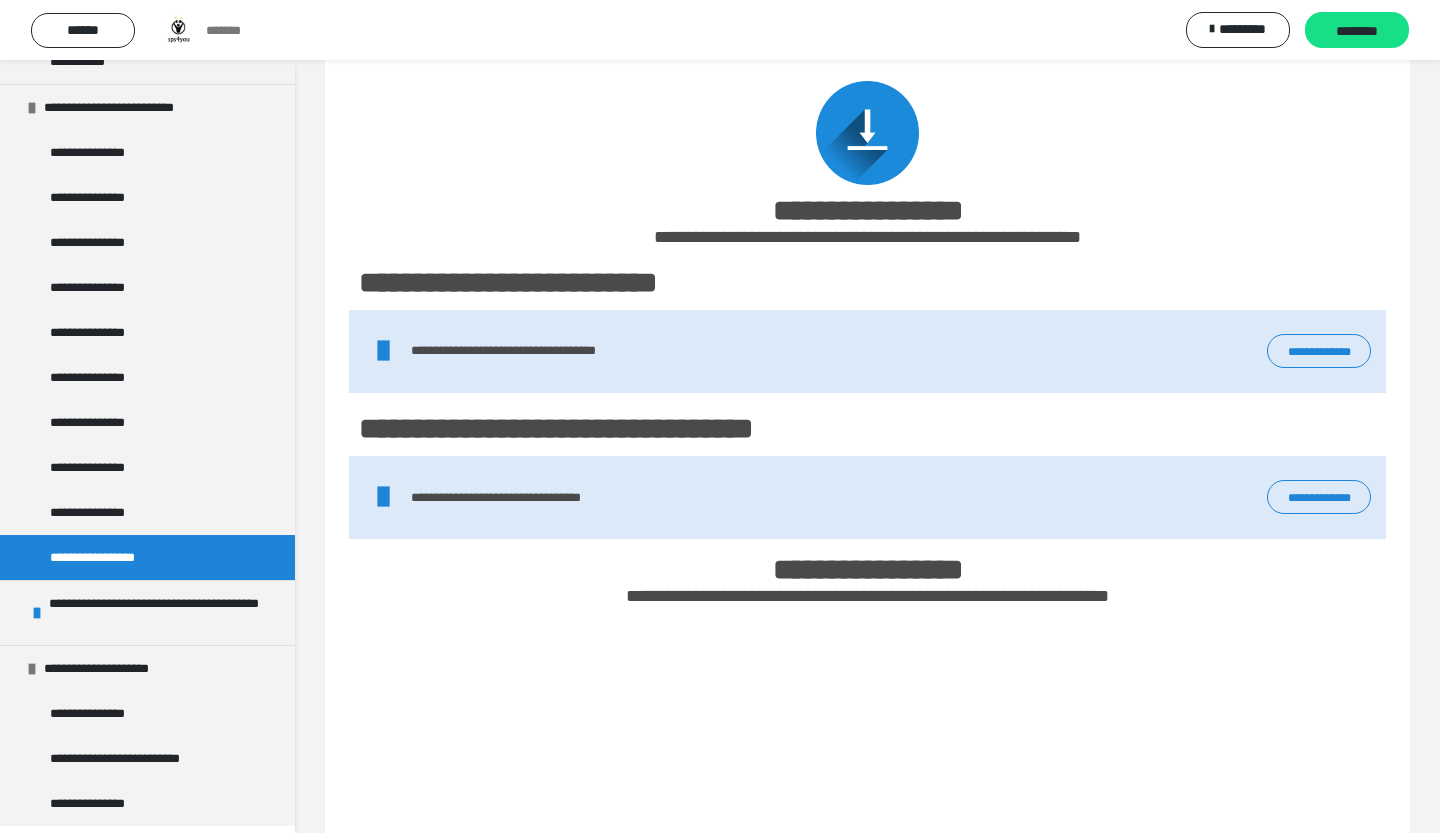 click on "**********" at bounding box center (867, 897) 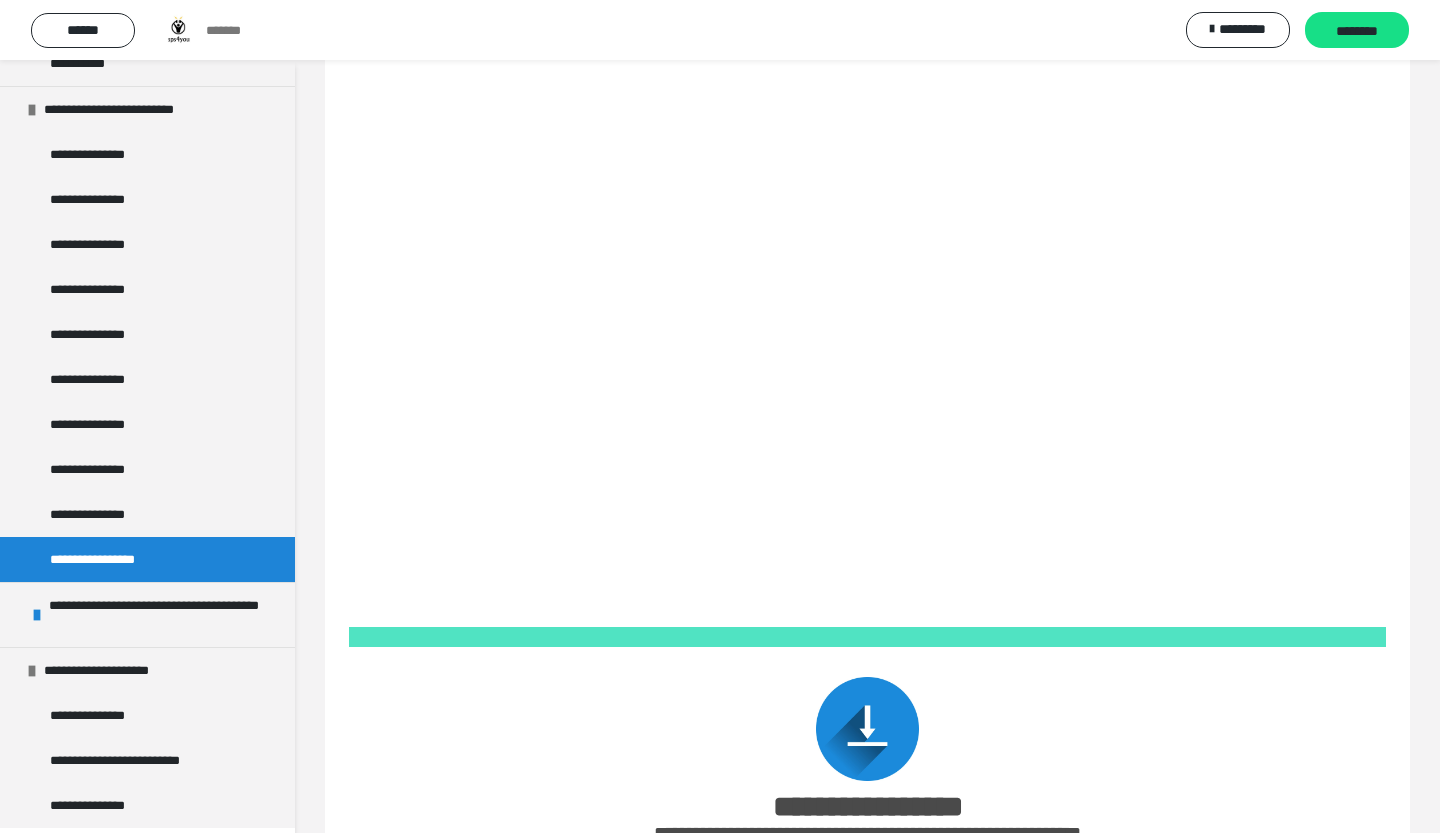 scroll, scrollTop: 1649, scrollLeft: 0, axis: vertical 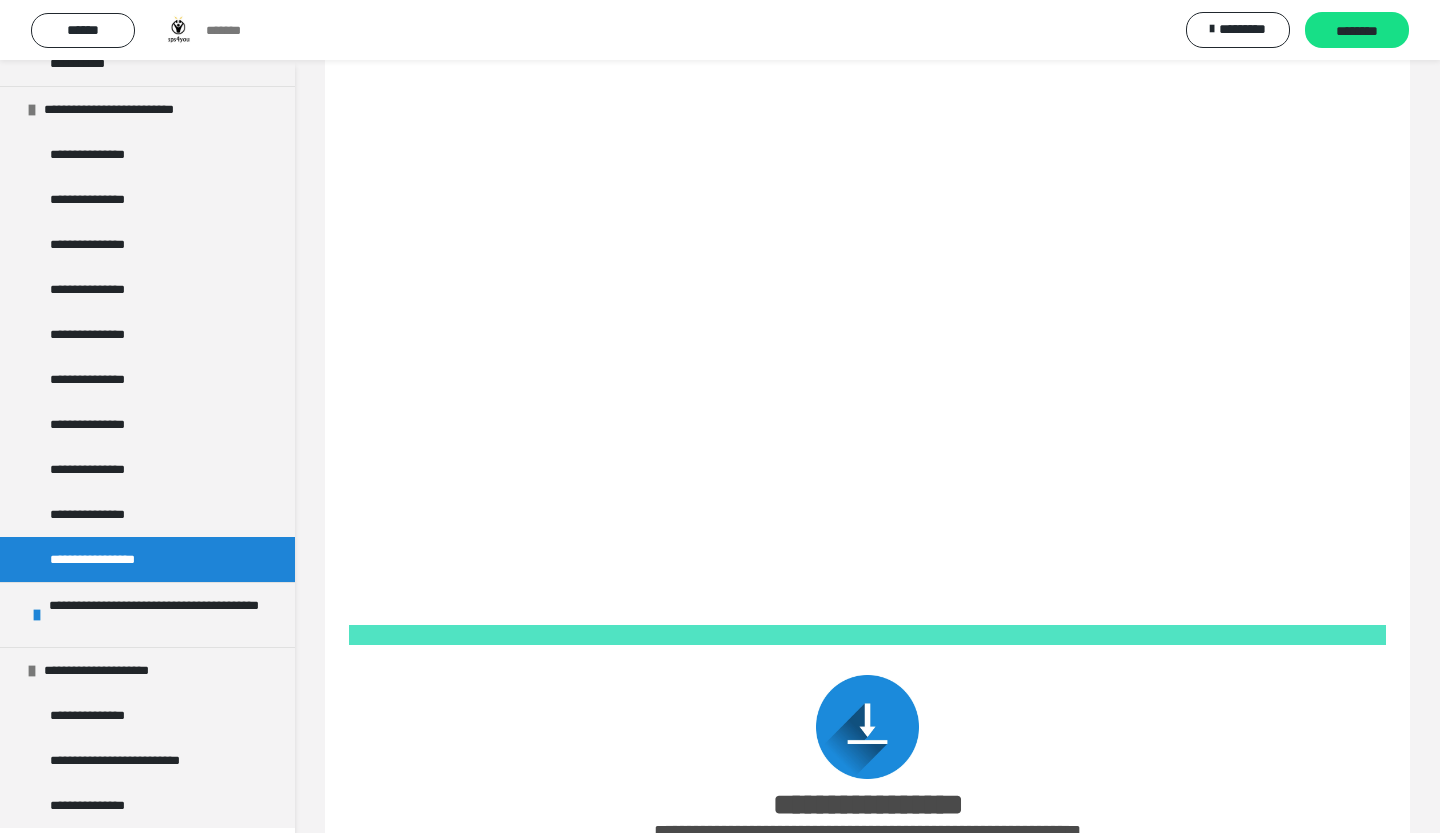click on "**********" at bounding box center (867, 106) 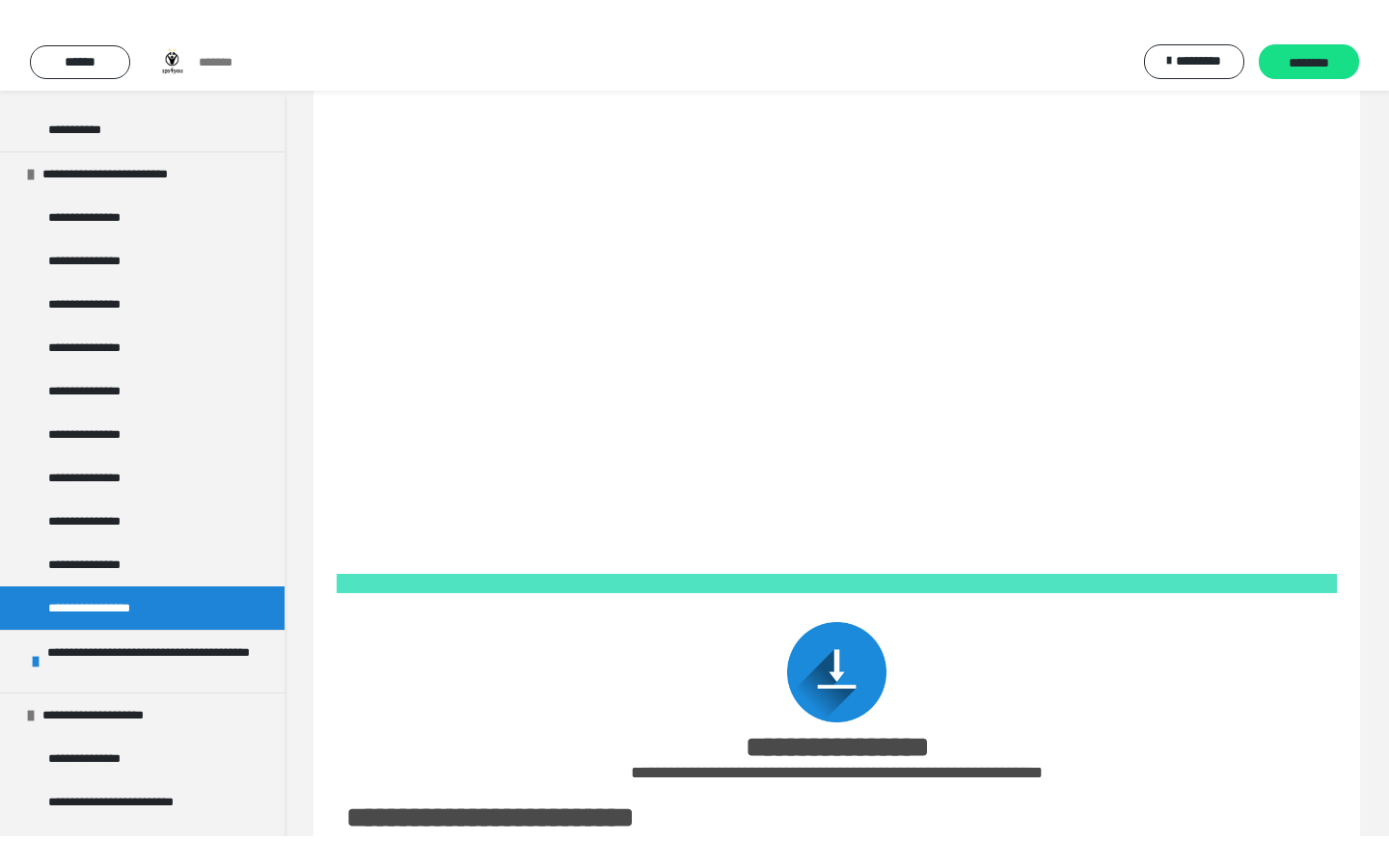 scroll, scrollTop: 0, scrollLeft: 0, axis: both 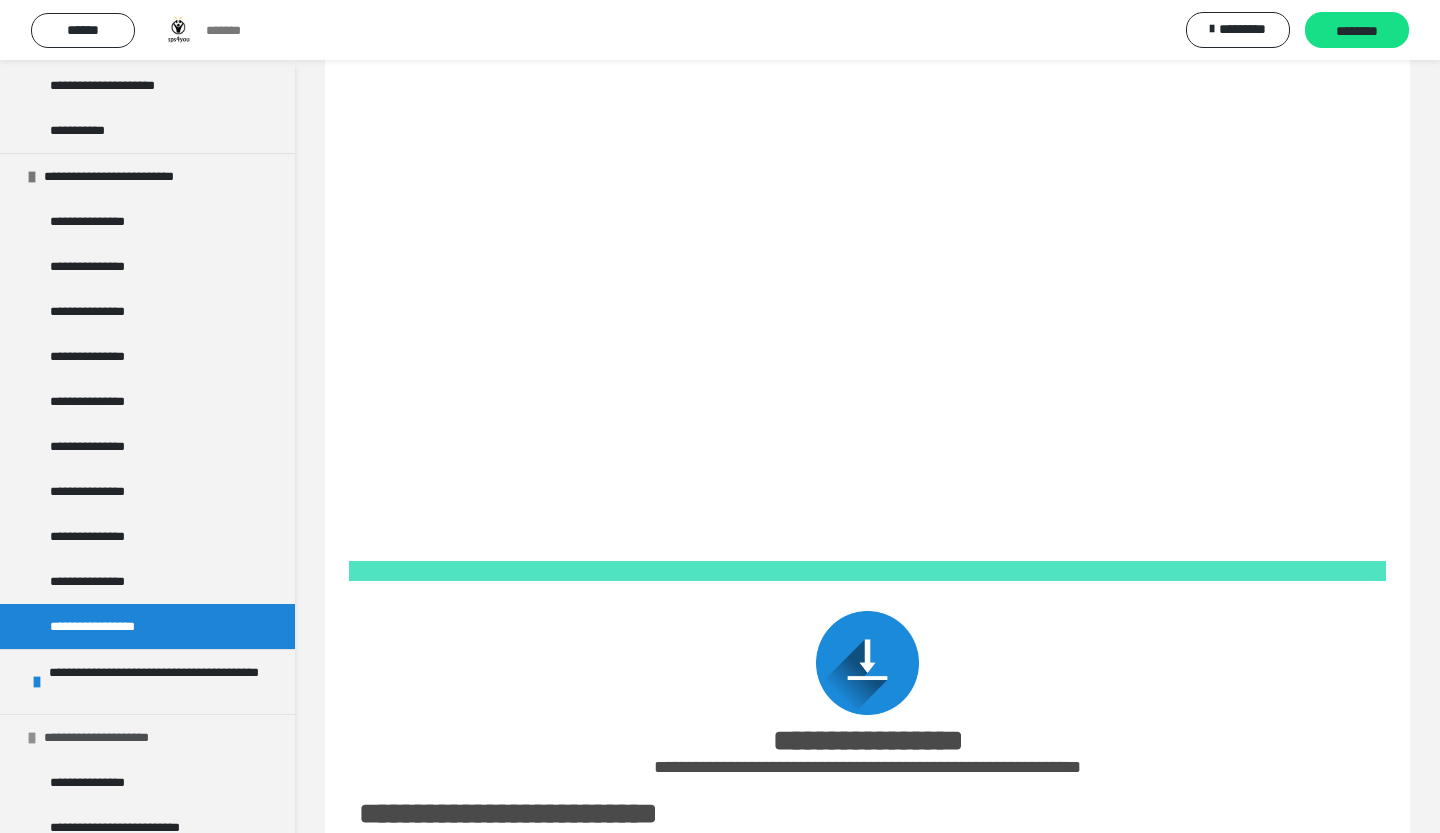 click on "**********" at bounding box center [108, 737] 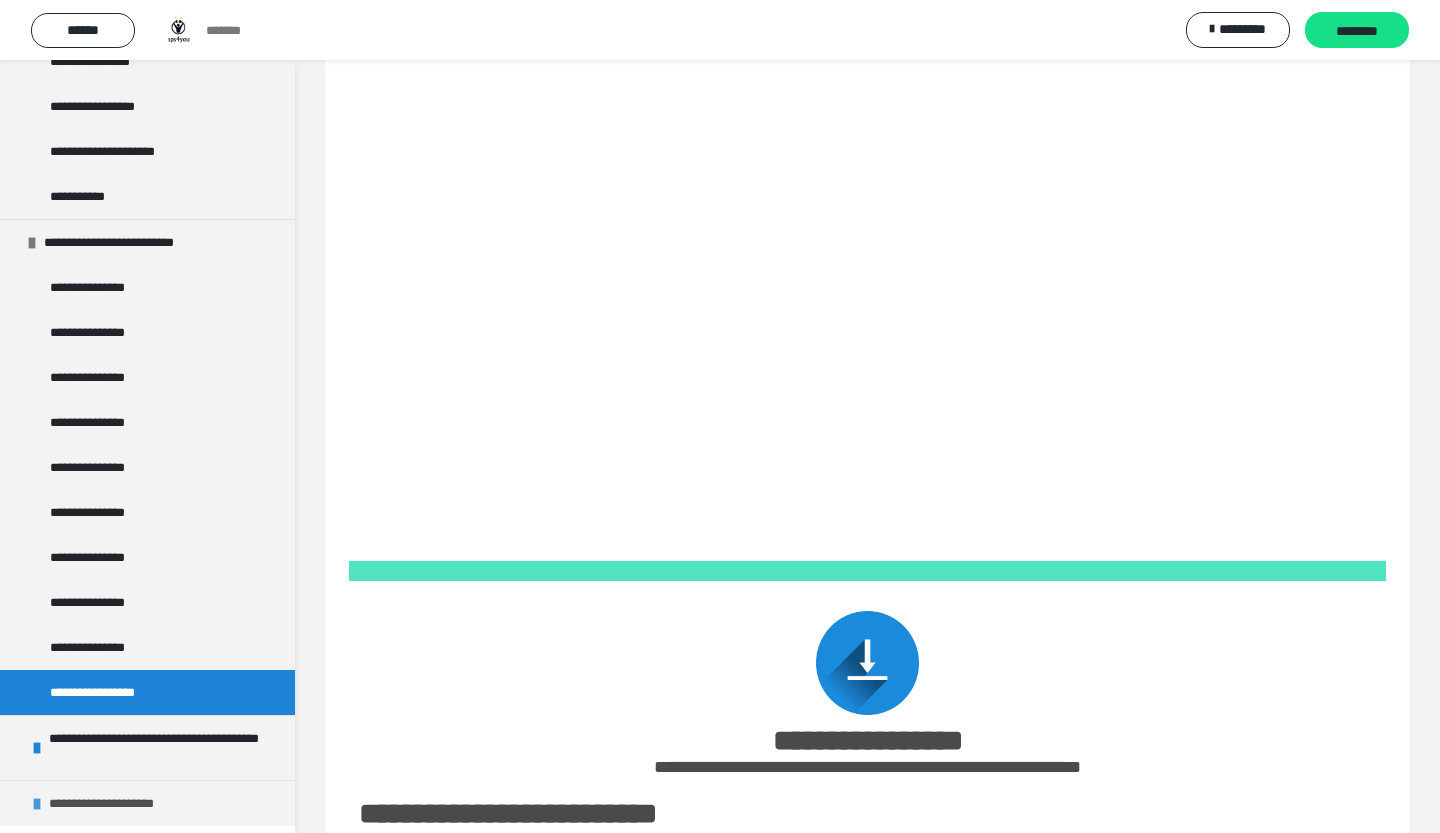scroll, scrollTop: 3129, scrollLeft: 0, axis: vertical 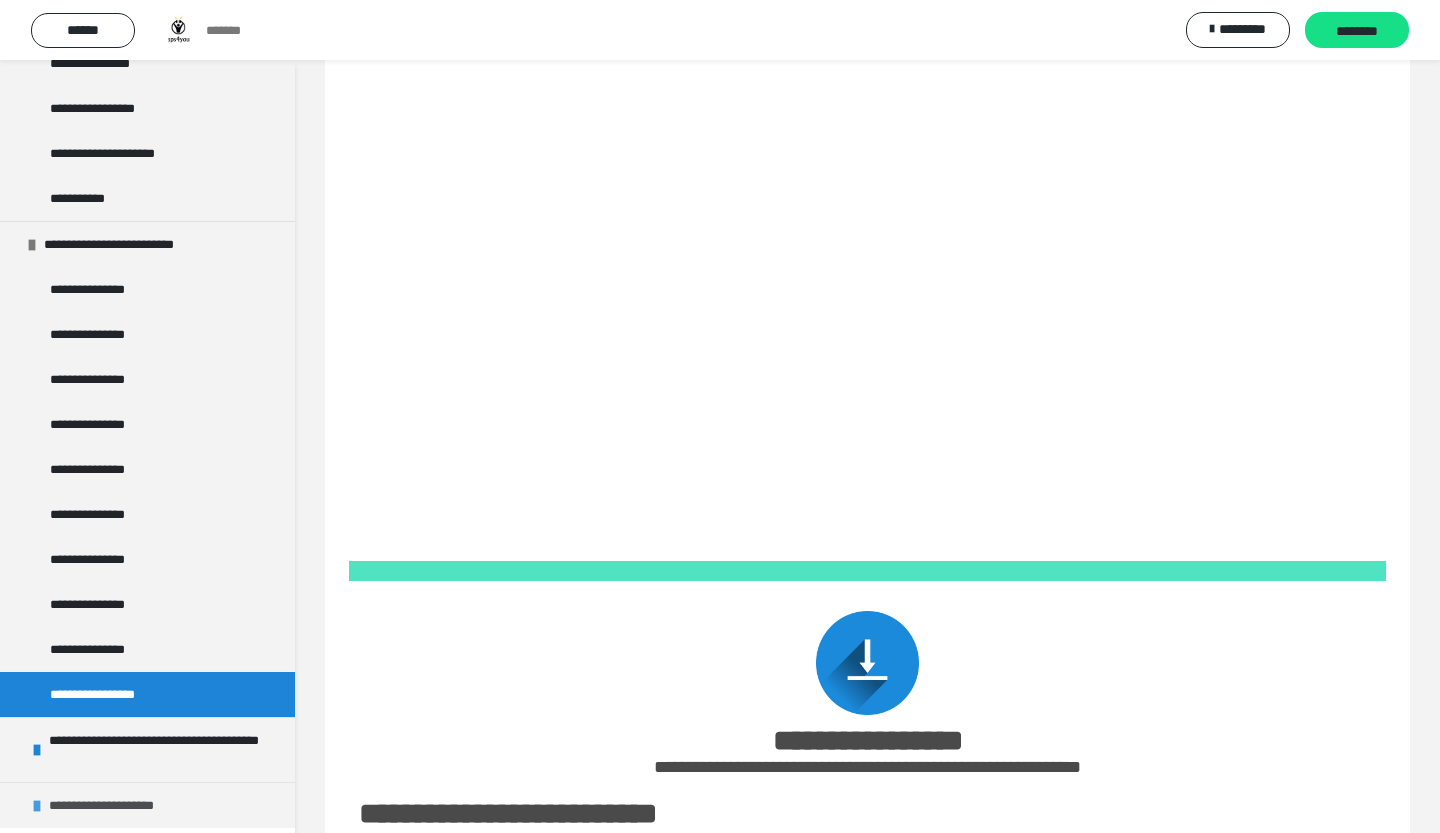 click on "**********" at bounding box center [167, 750] 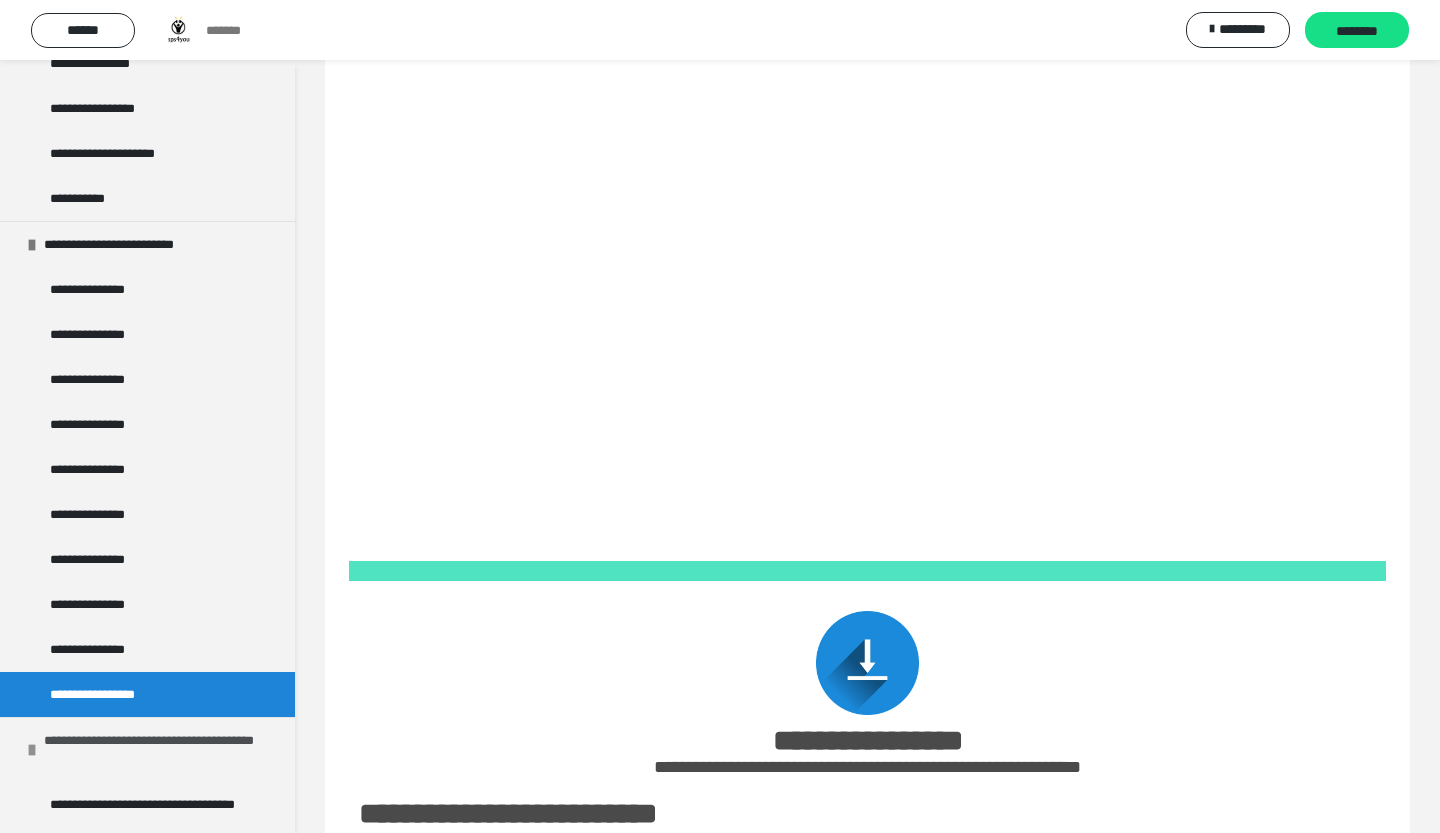 click on "**********" at bounding box center (162, 750) 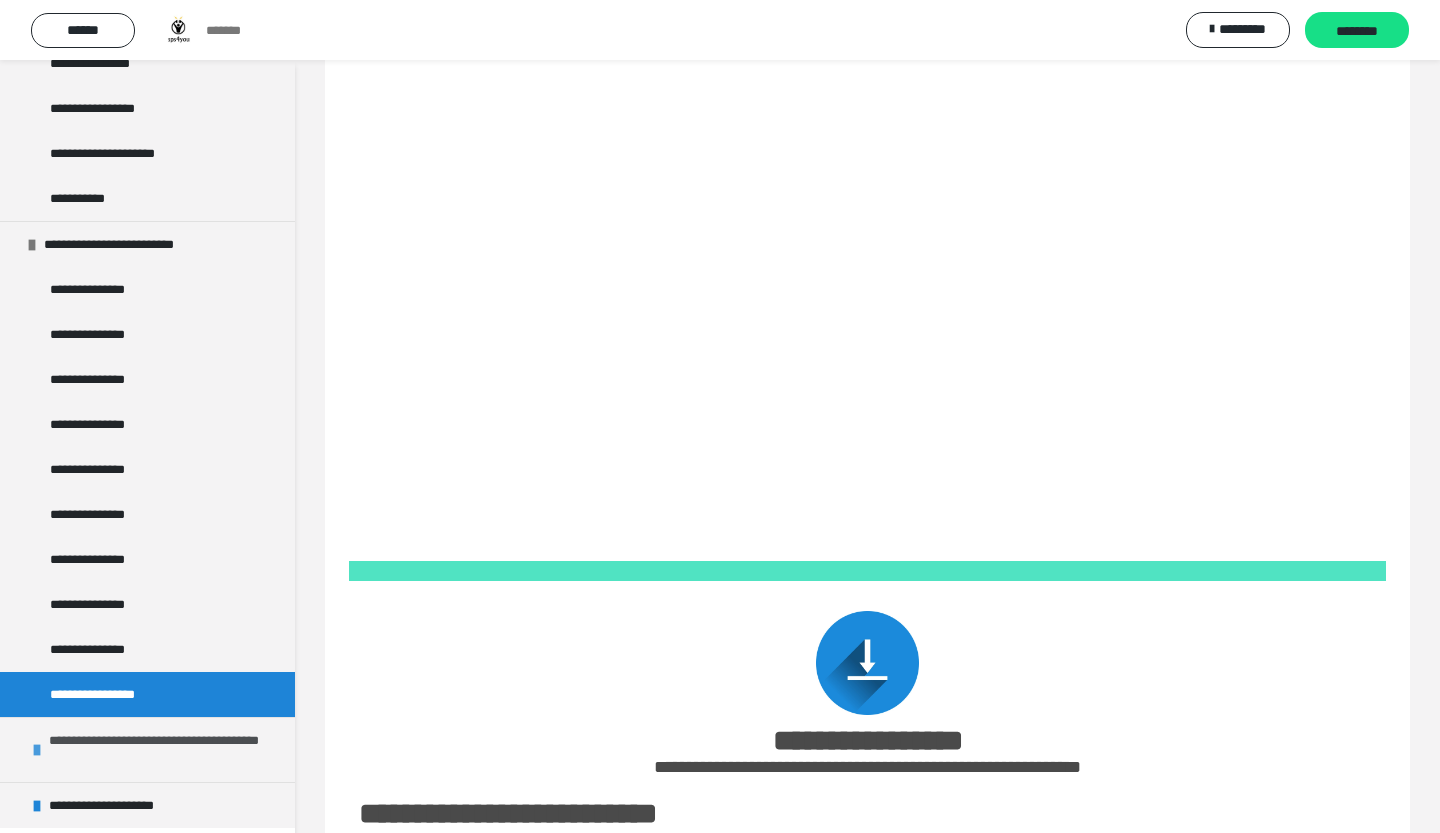 click on "**********" at bounding box center (167, 750) 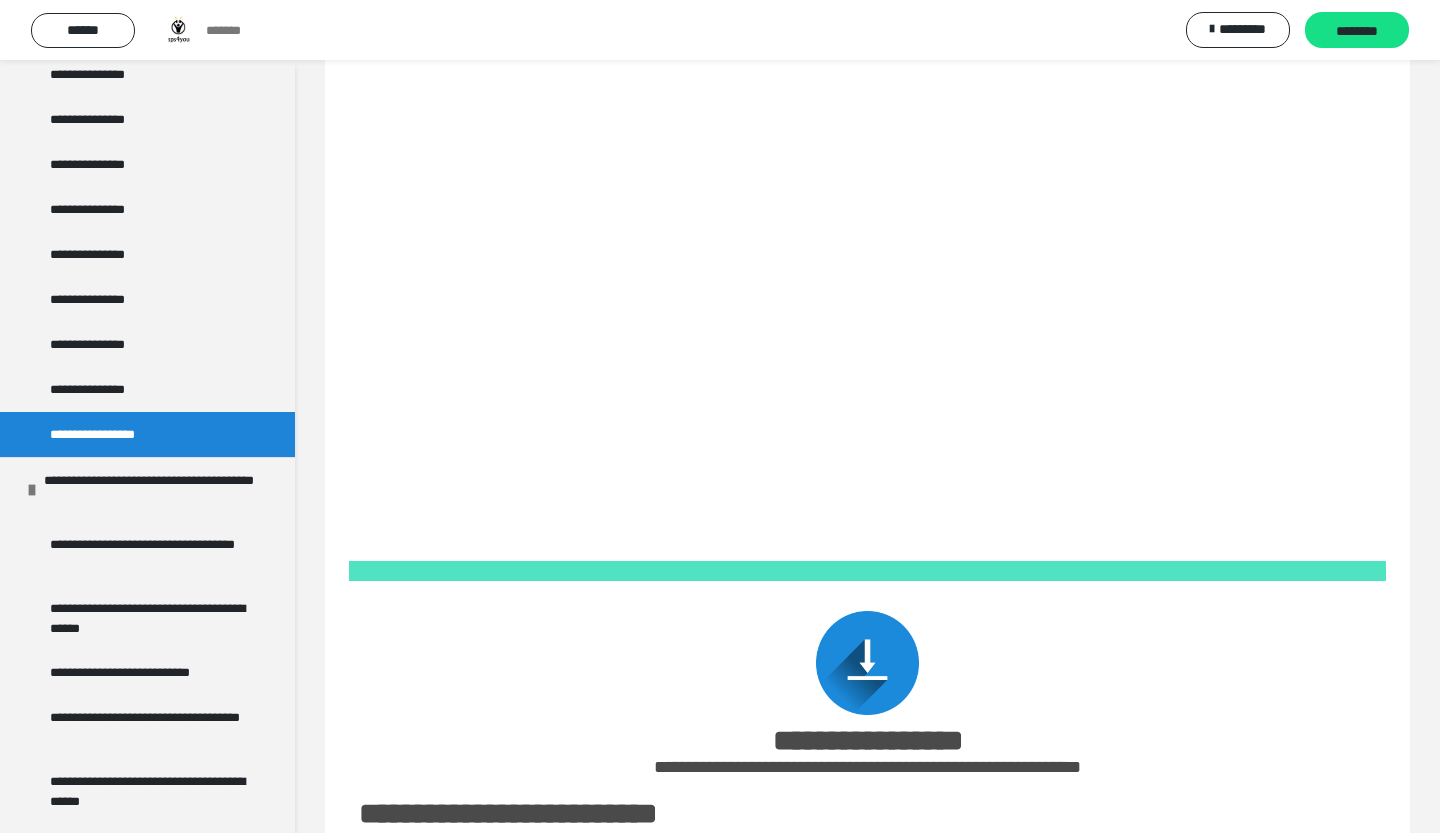 scroll, scrollTop: 3395, scrollLeft: 0, axis: vertical 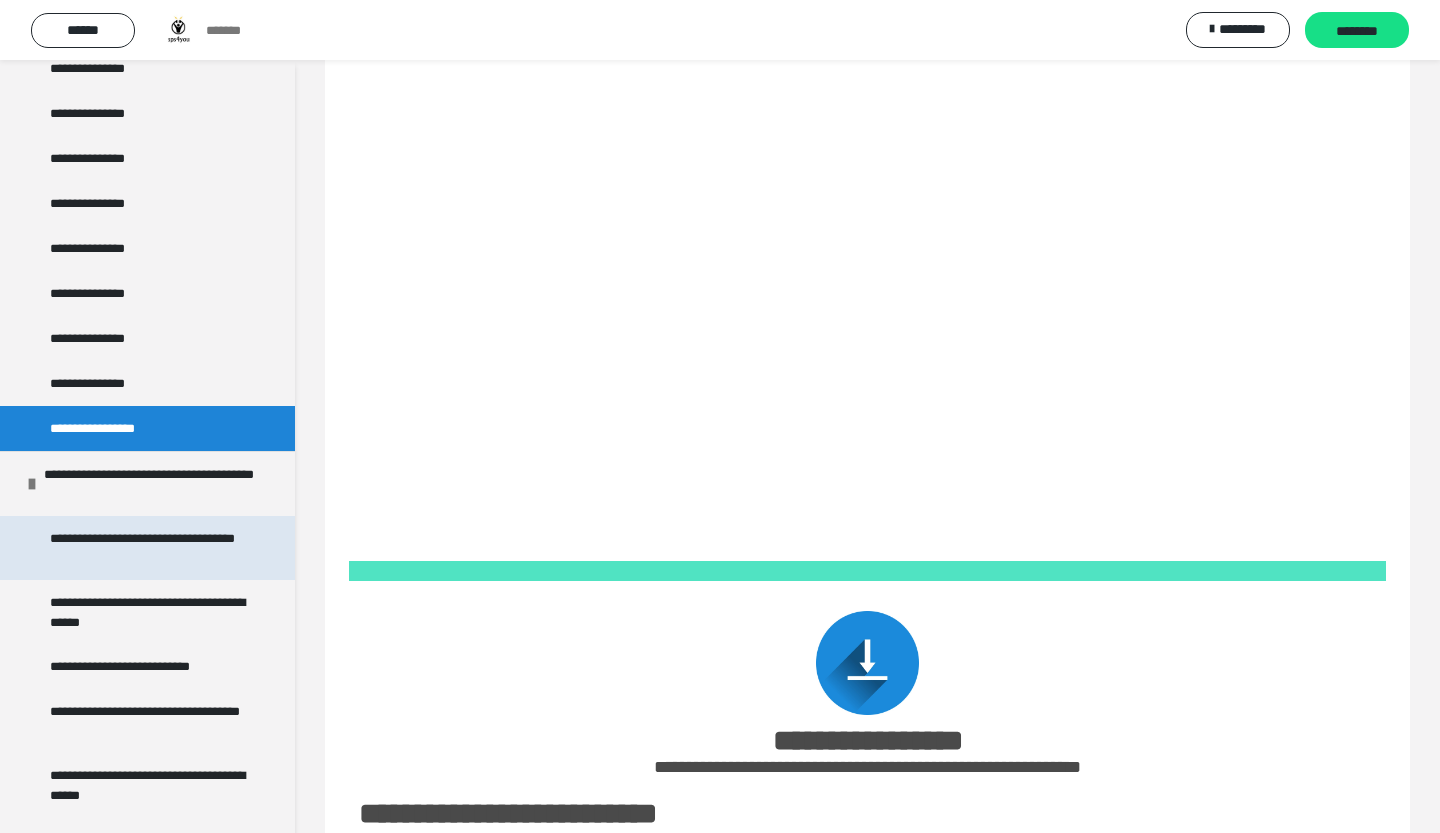 click on "**********" at bounding box center [149, 548] 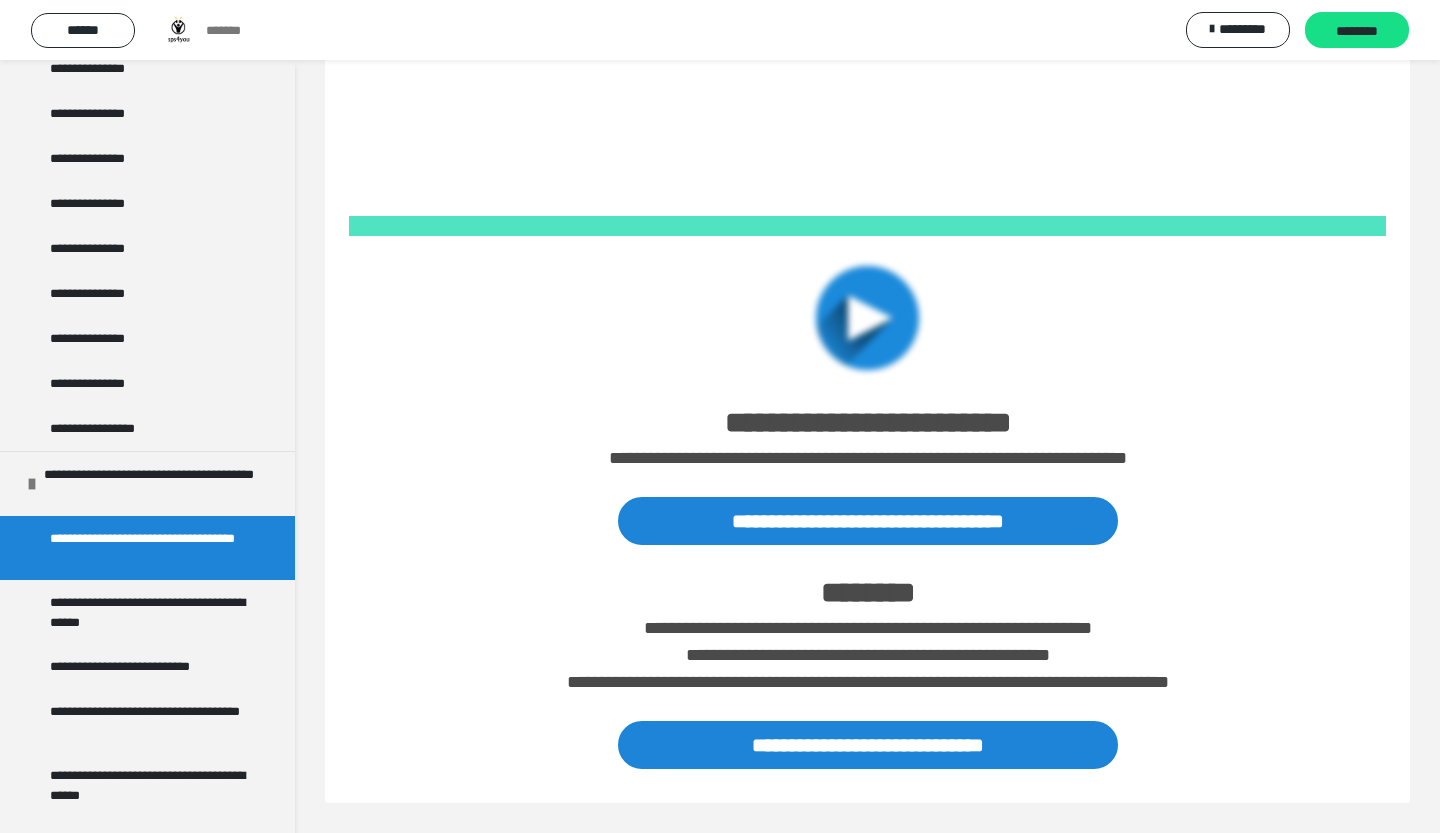 scroll, scrollTop: 466, scrollLeft: 0, axis: vertical 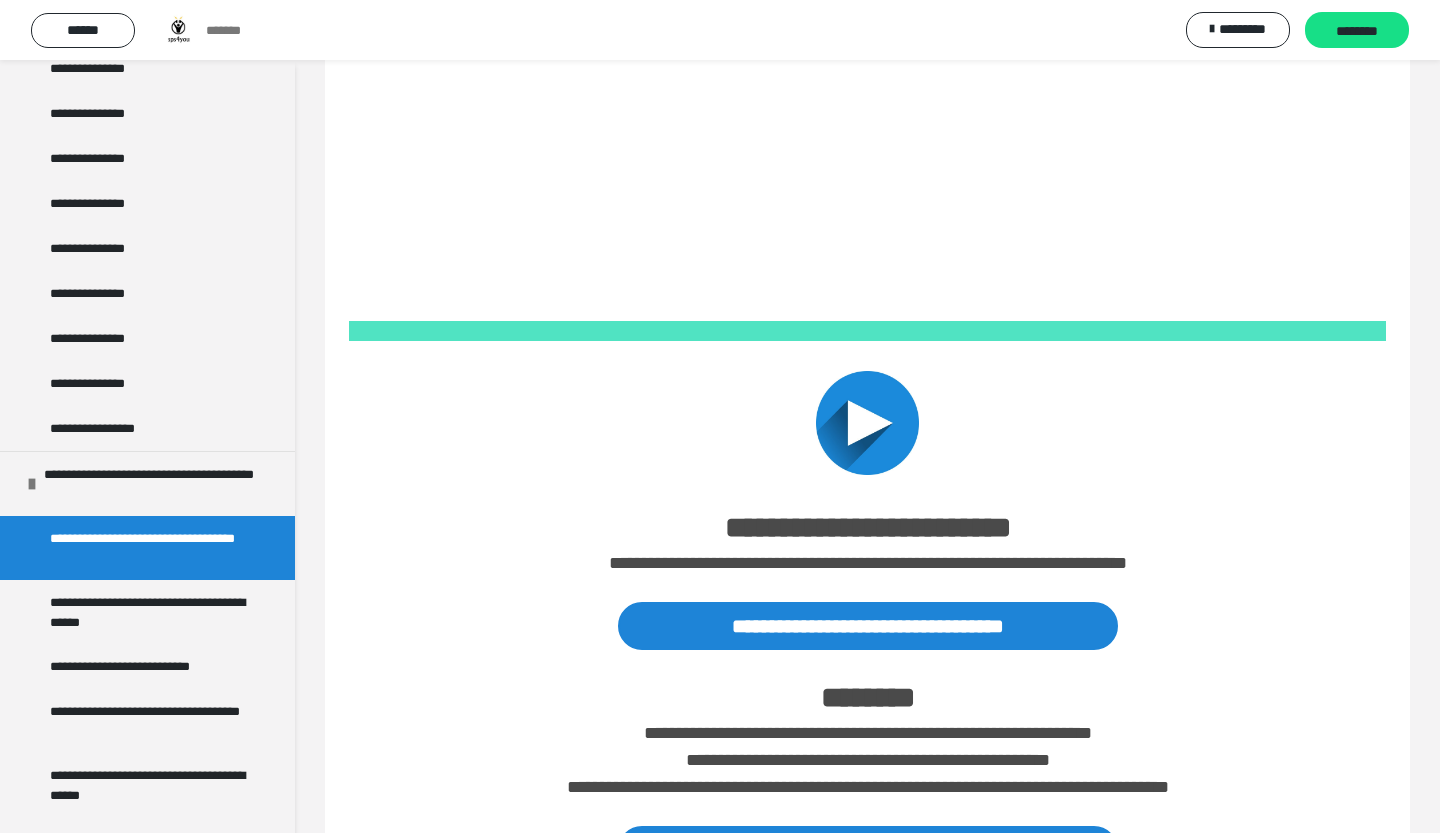 click on "**********" at bounding box center (867, 266) 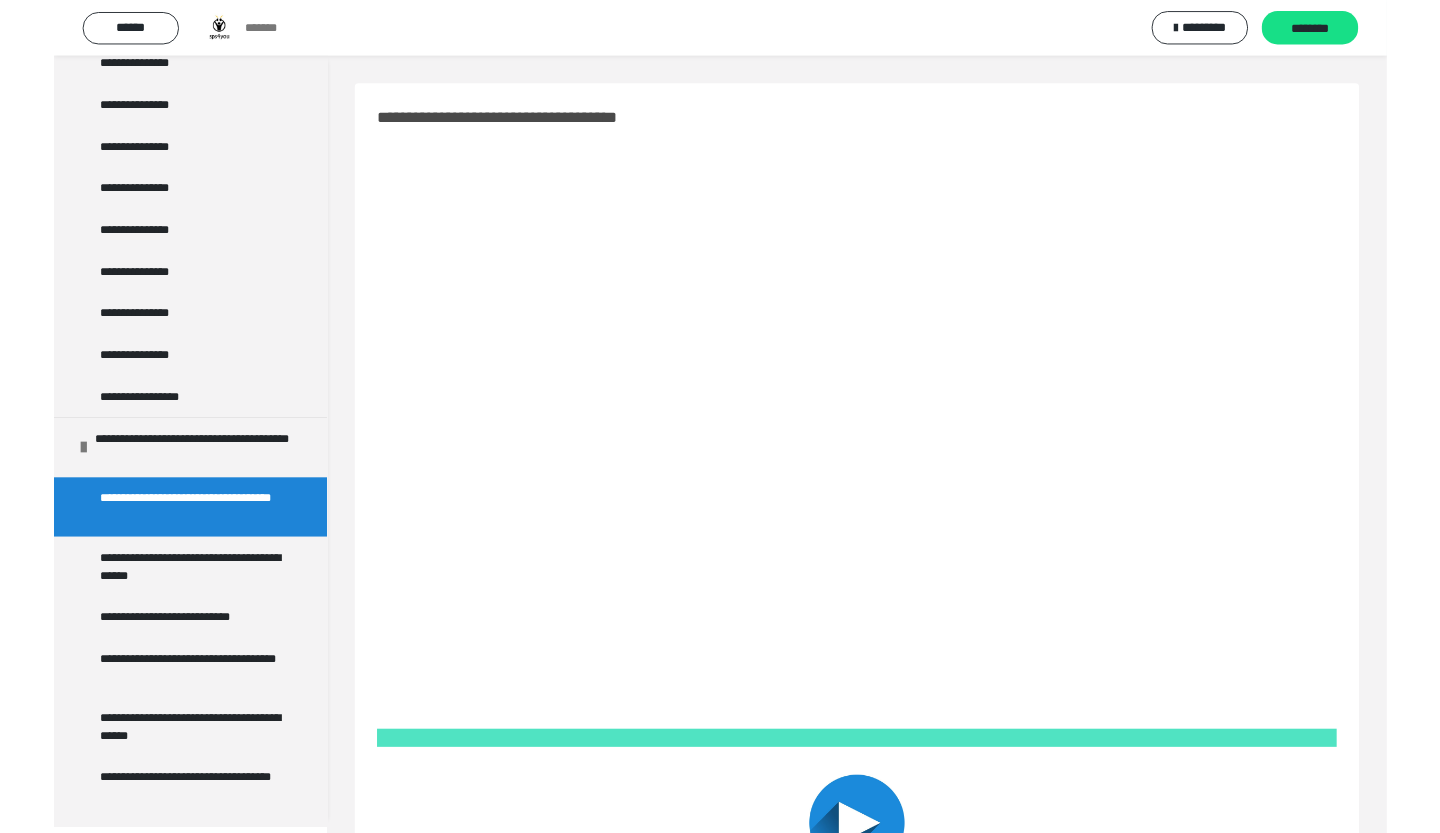 scroll, scrollTop: 80, scrollLeft: 0, axis: vertical 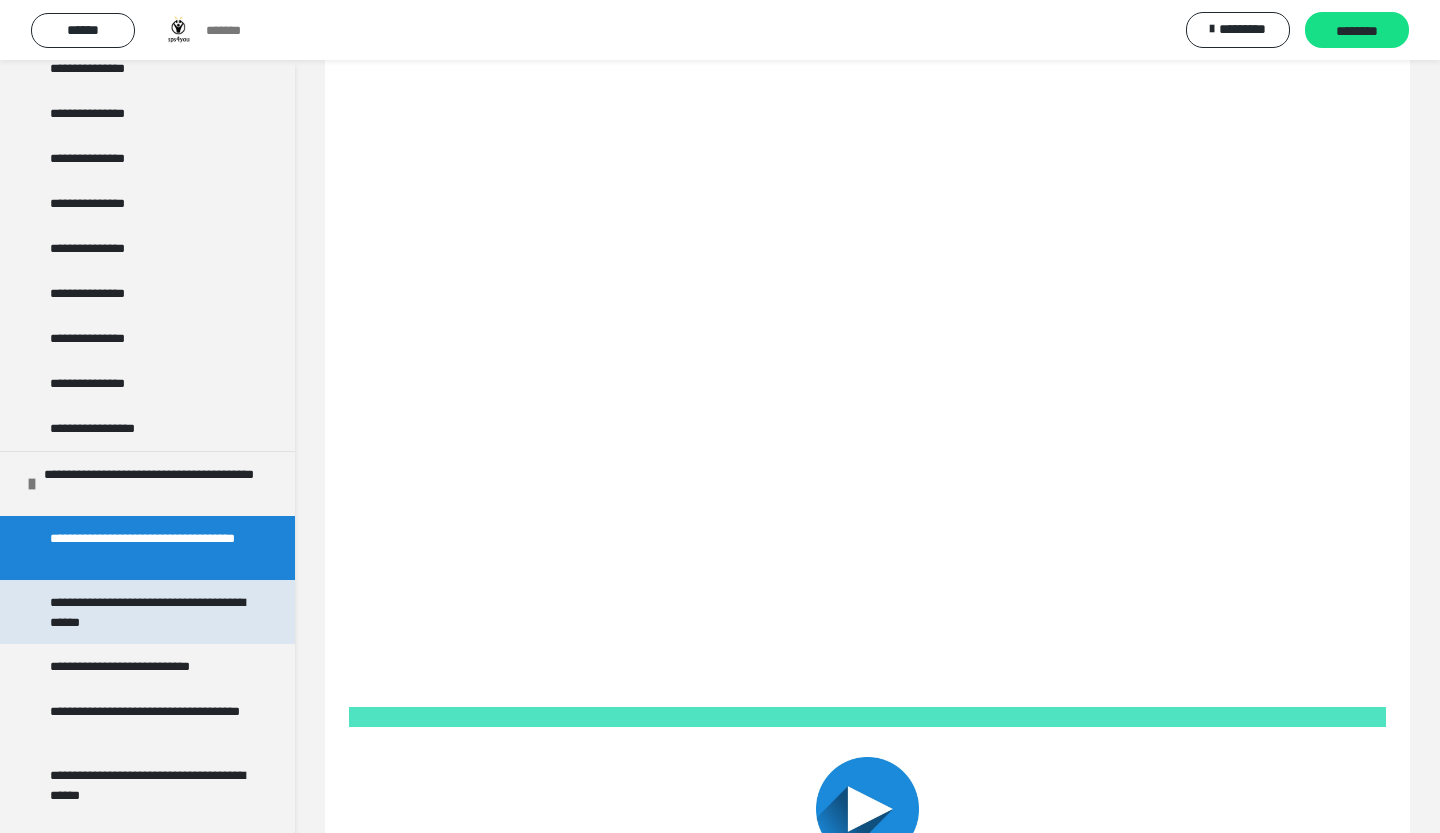 click on "**********" at bounding box center (149, 612) 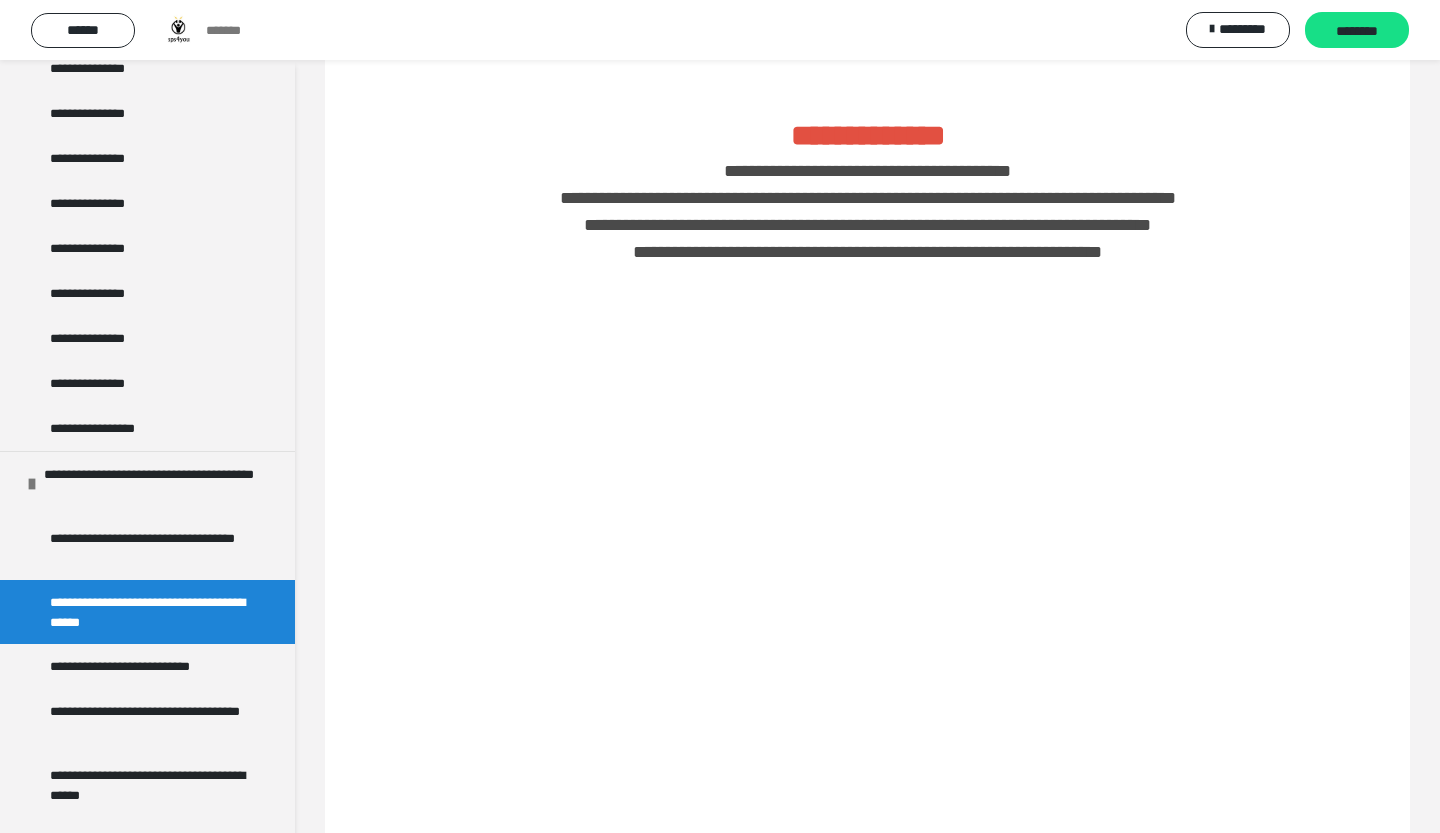 click on "**********" at bounding box center [867, 728] 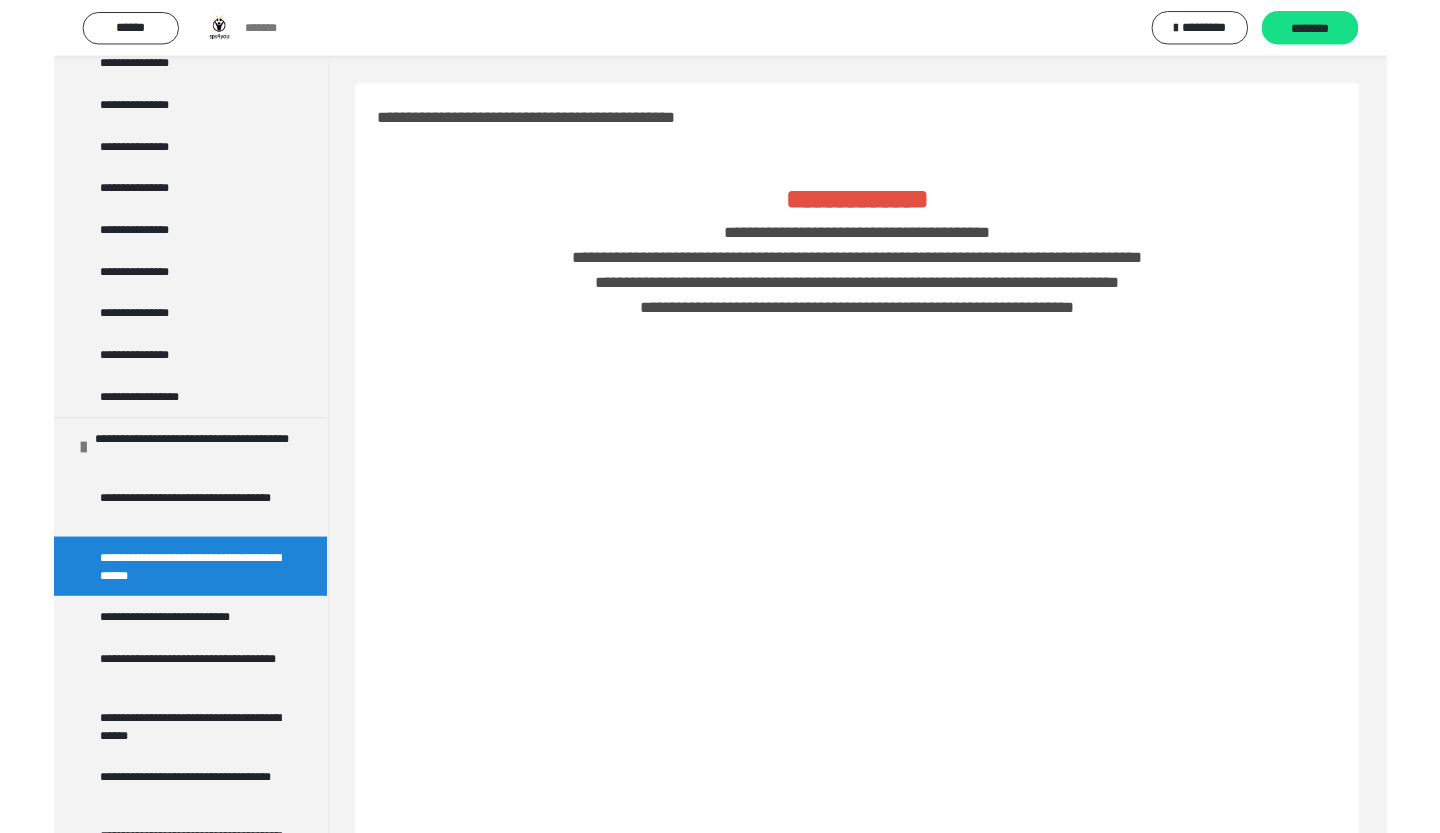 scroll, scrollTop: 329, scrollLeft: 0, axis: vertical 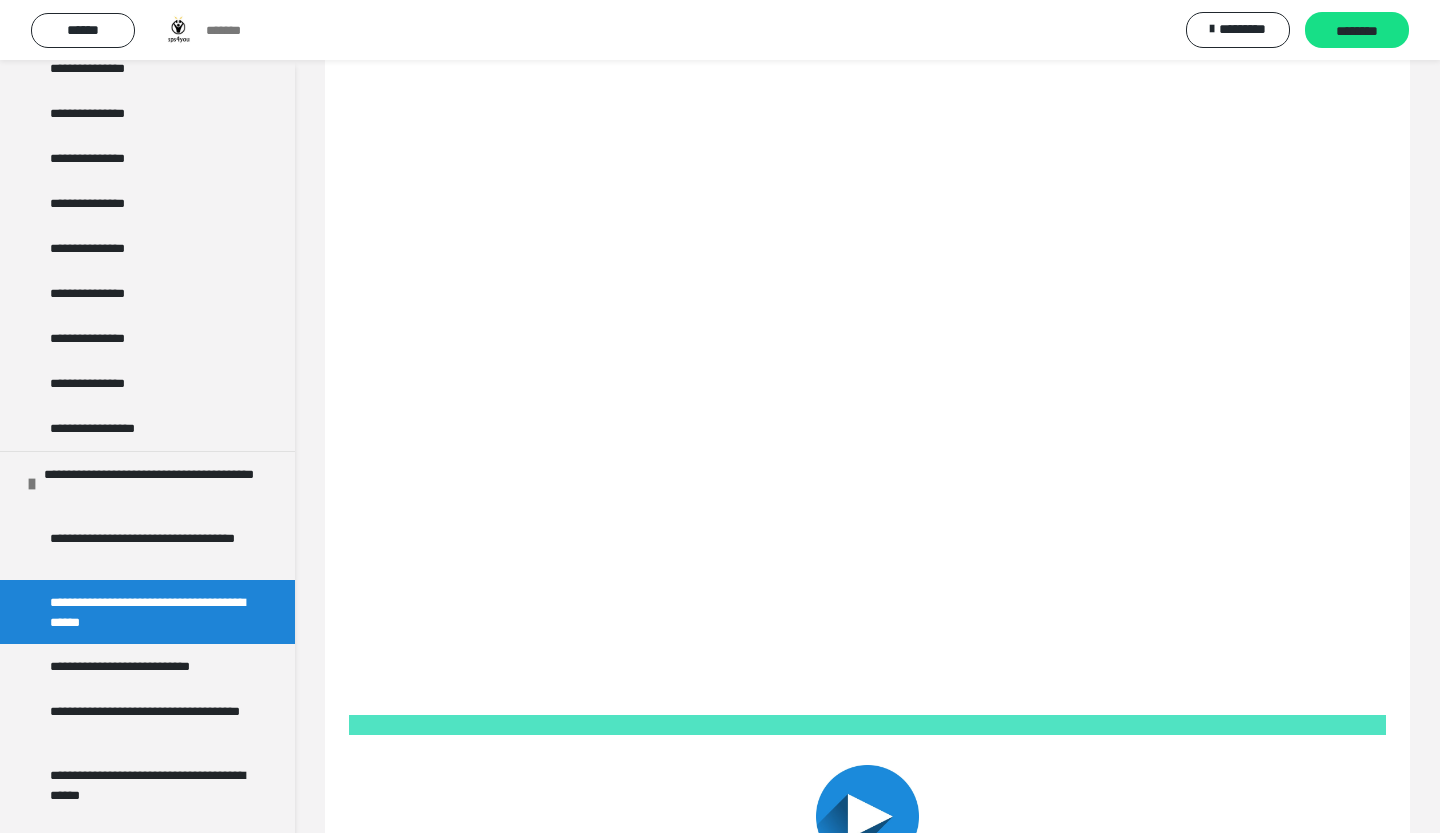 click on "**********" at bounding box center (867, 531) 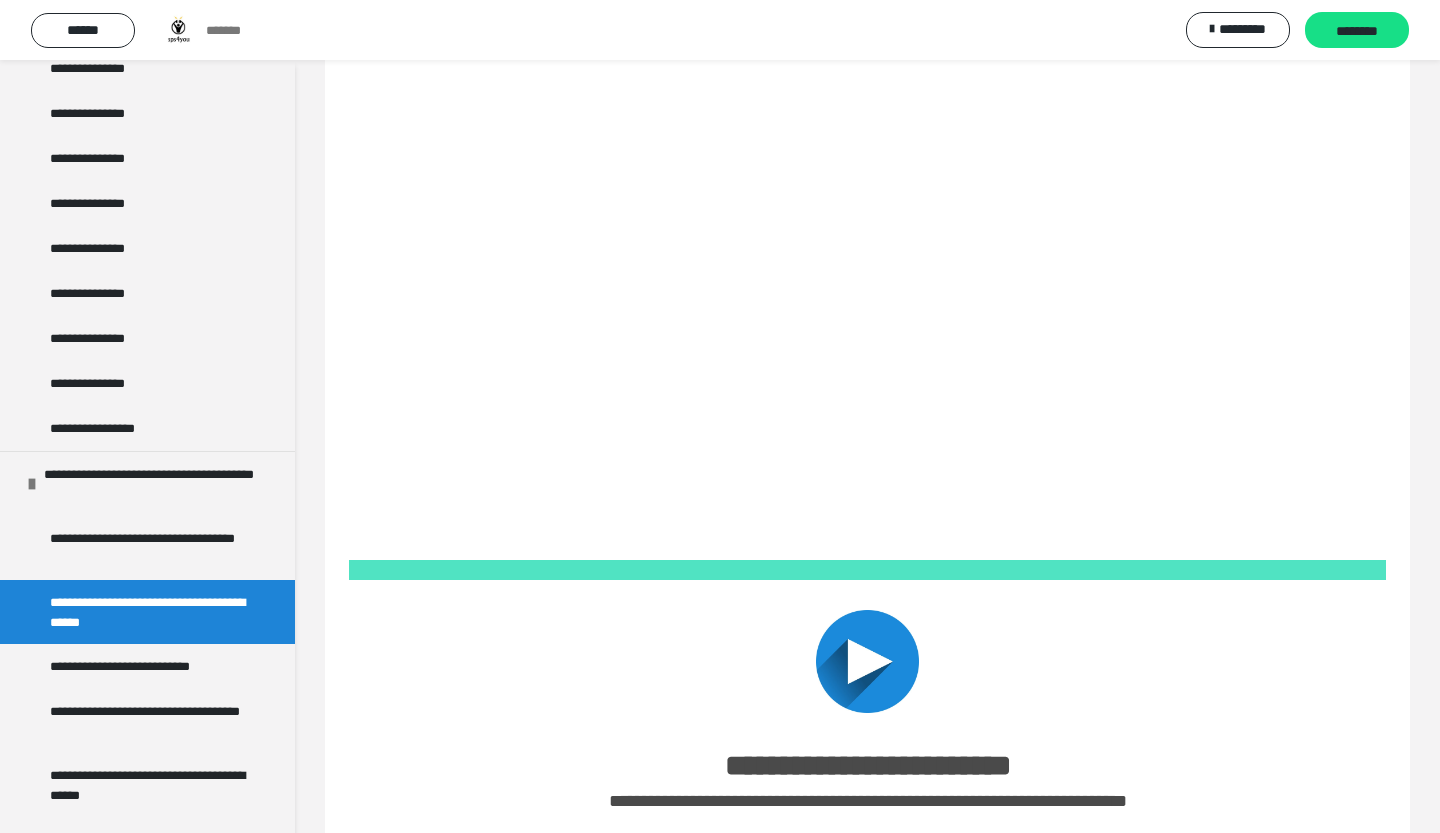 scroll, scrollTop: 529, scrollLeft: 0, axis: vertical 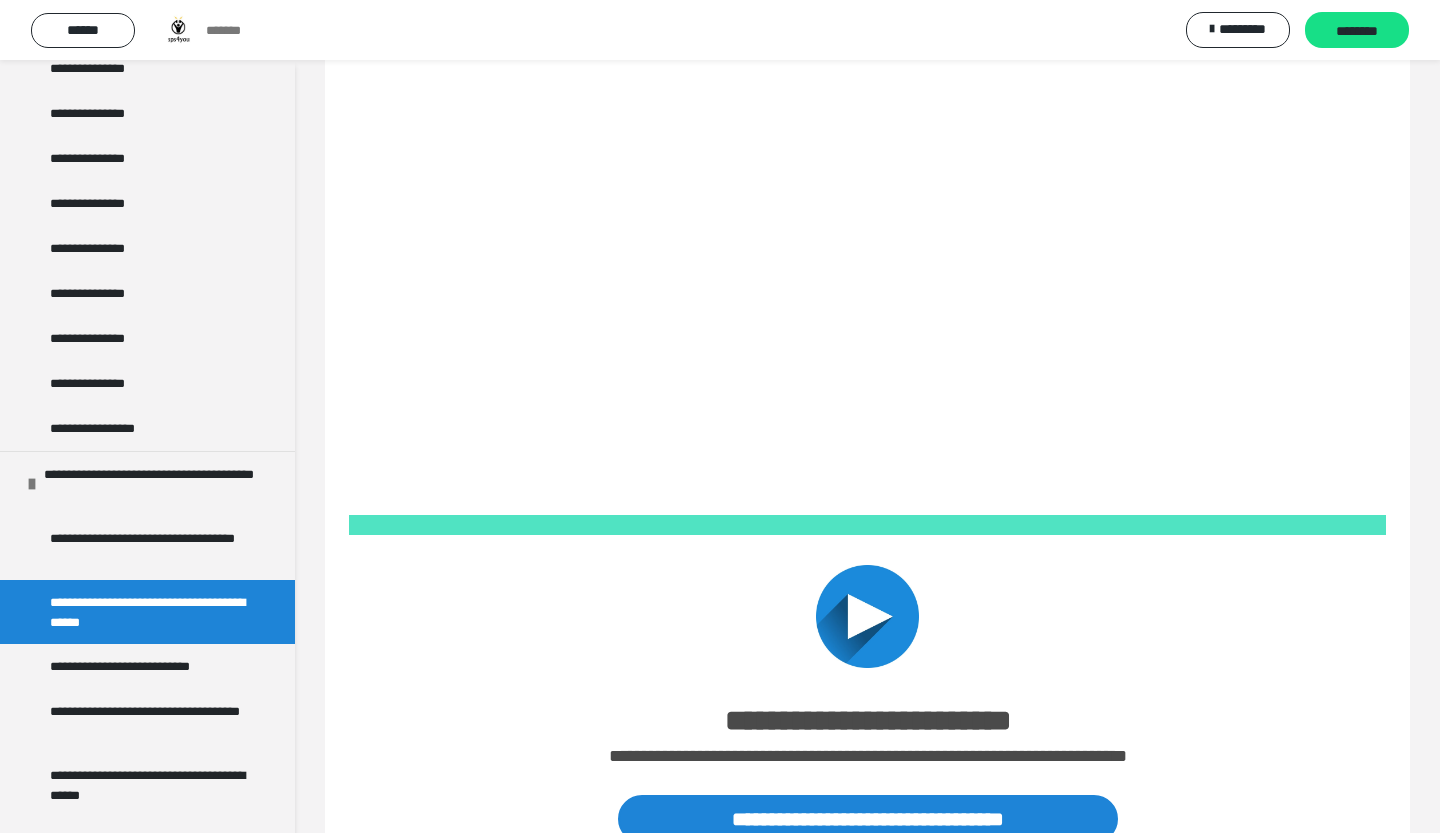 click on "**********" at bounding box center (147, 612) 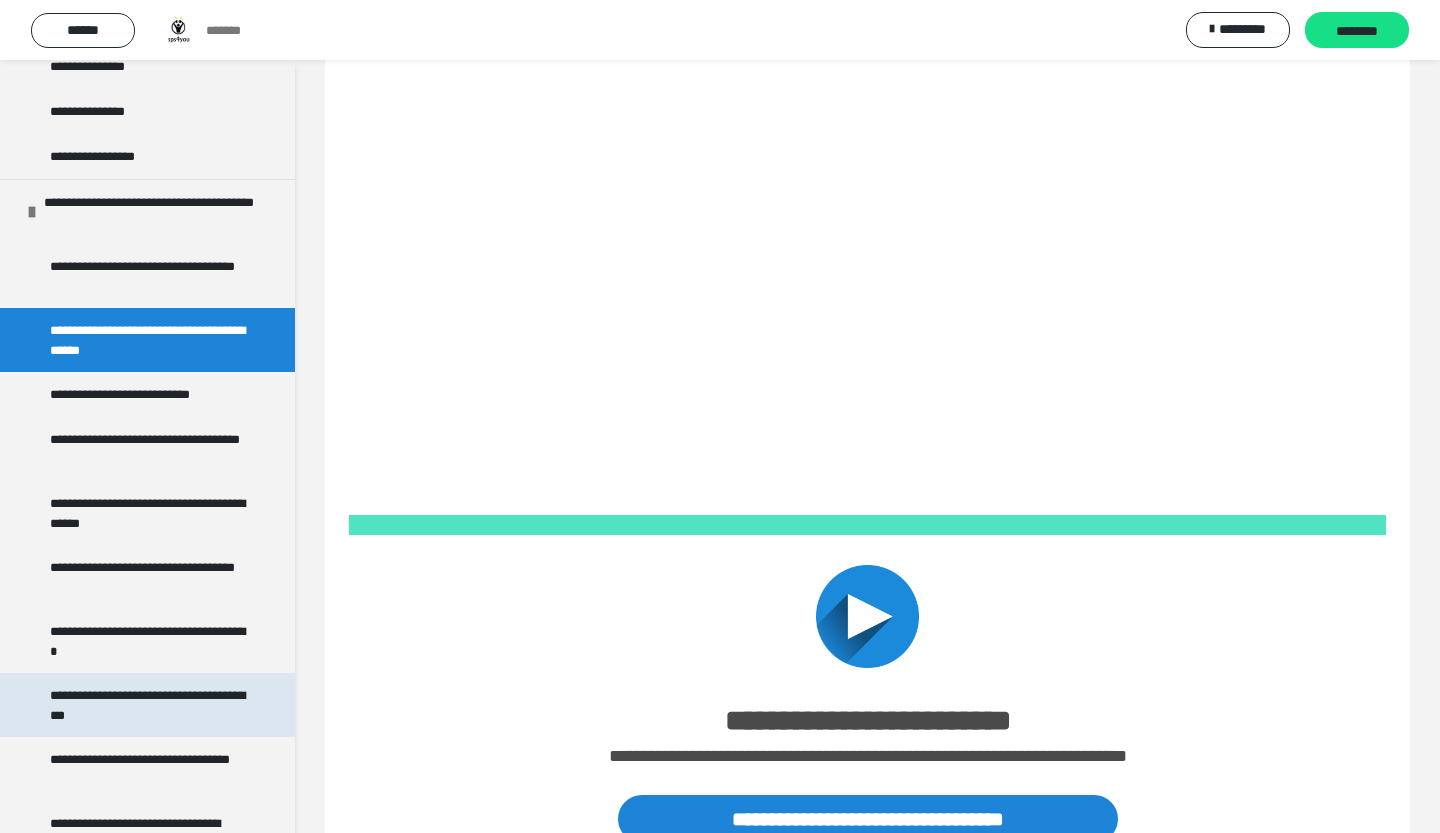 scroll, scrollTop: 3654, scrollLeft: 0, axis: vertical 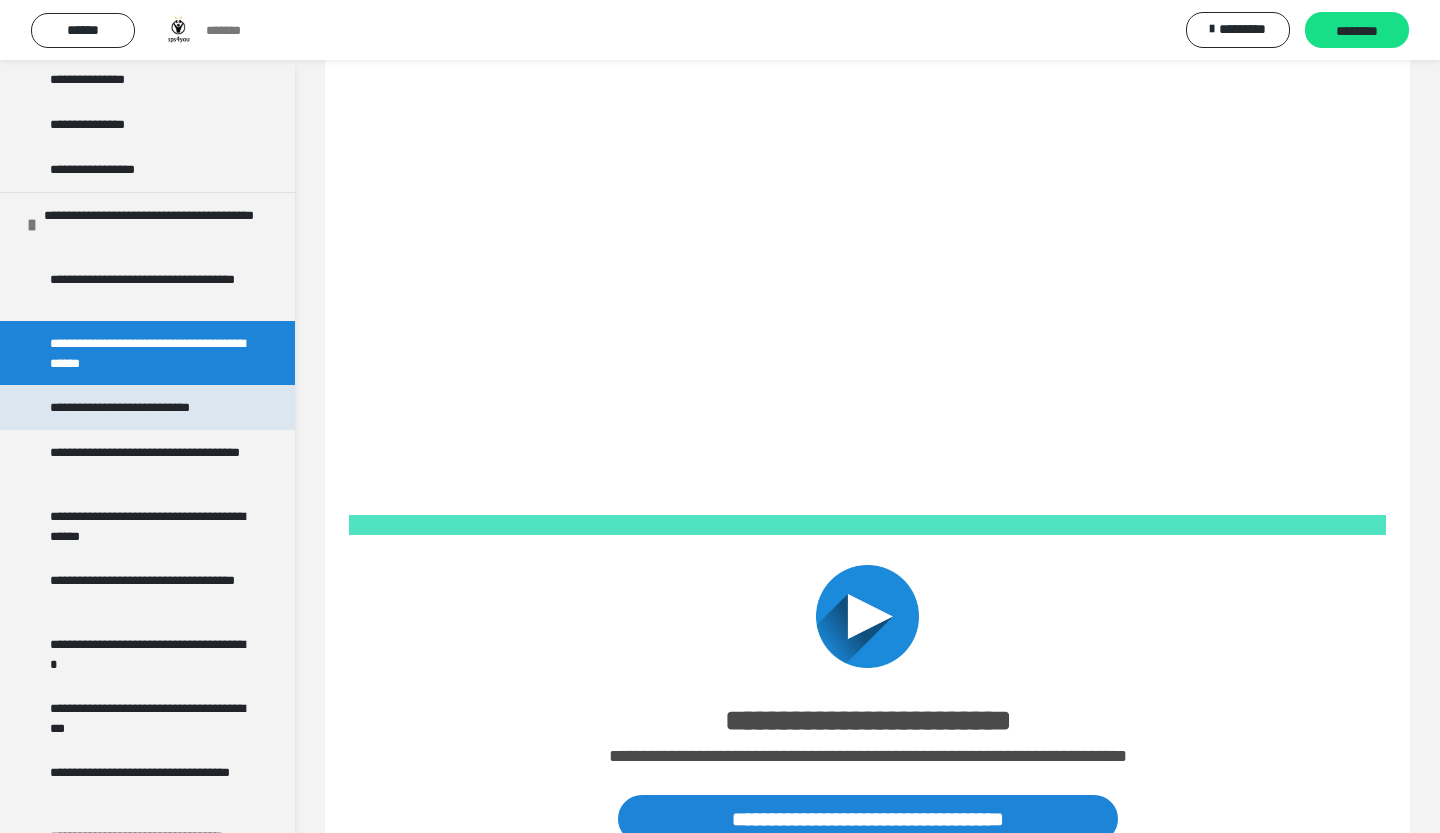click on "**********" at bounding box center [138, 407] 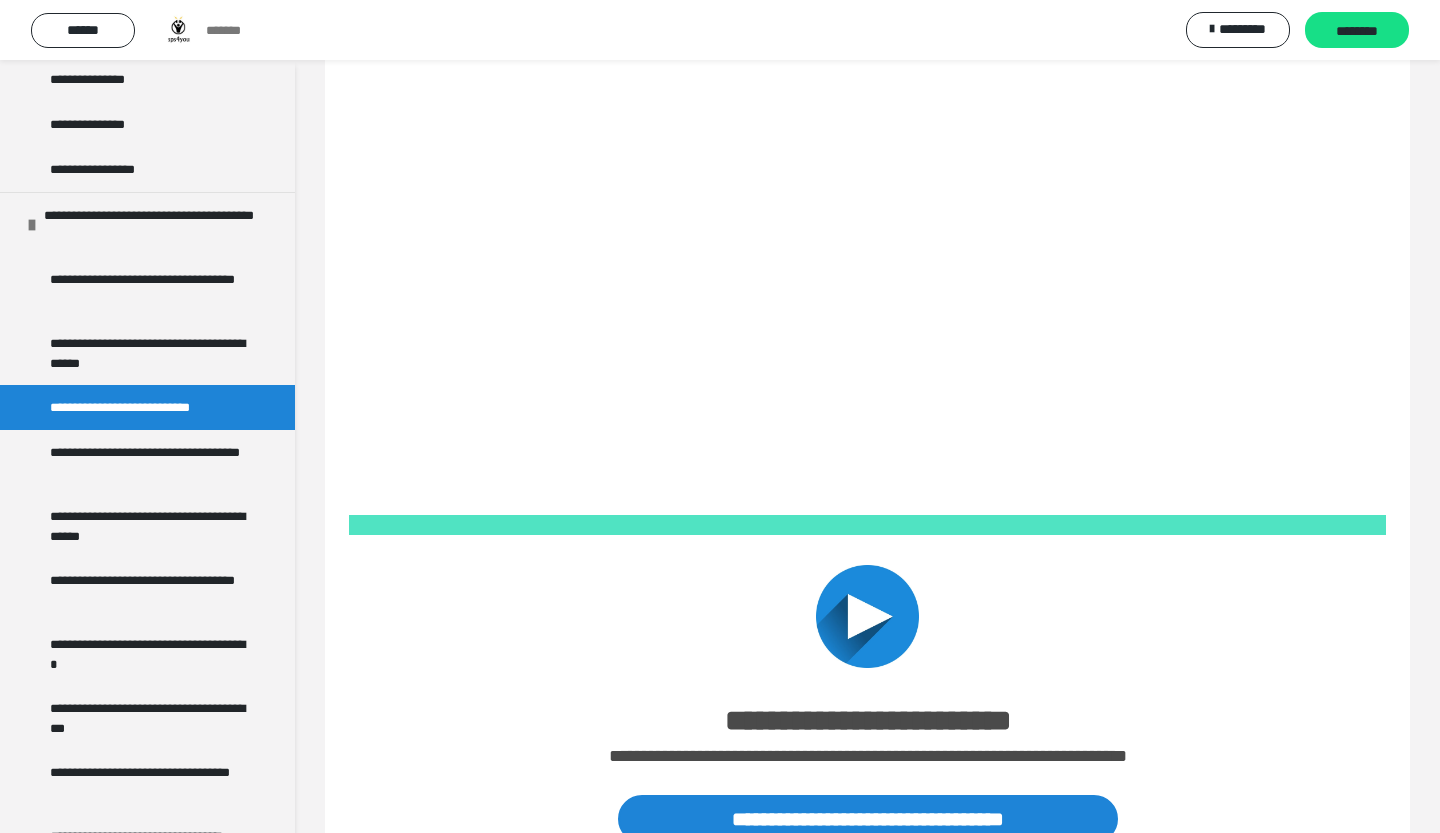 scroll, scrollTop: 466, scrollLeft: 0, axis: vertical 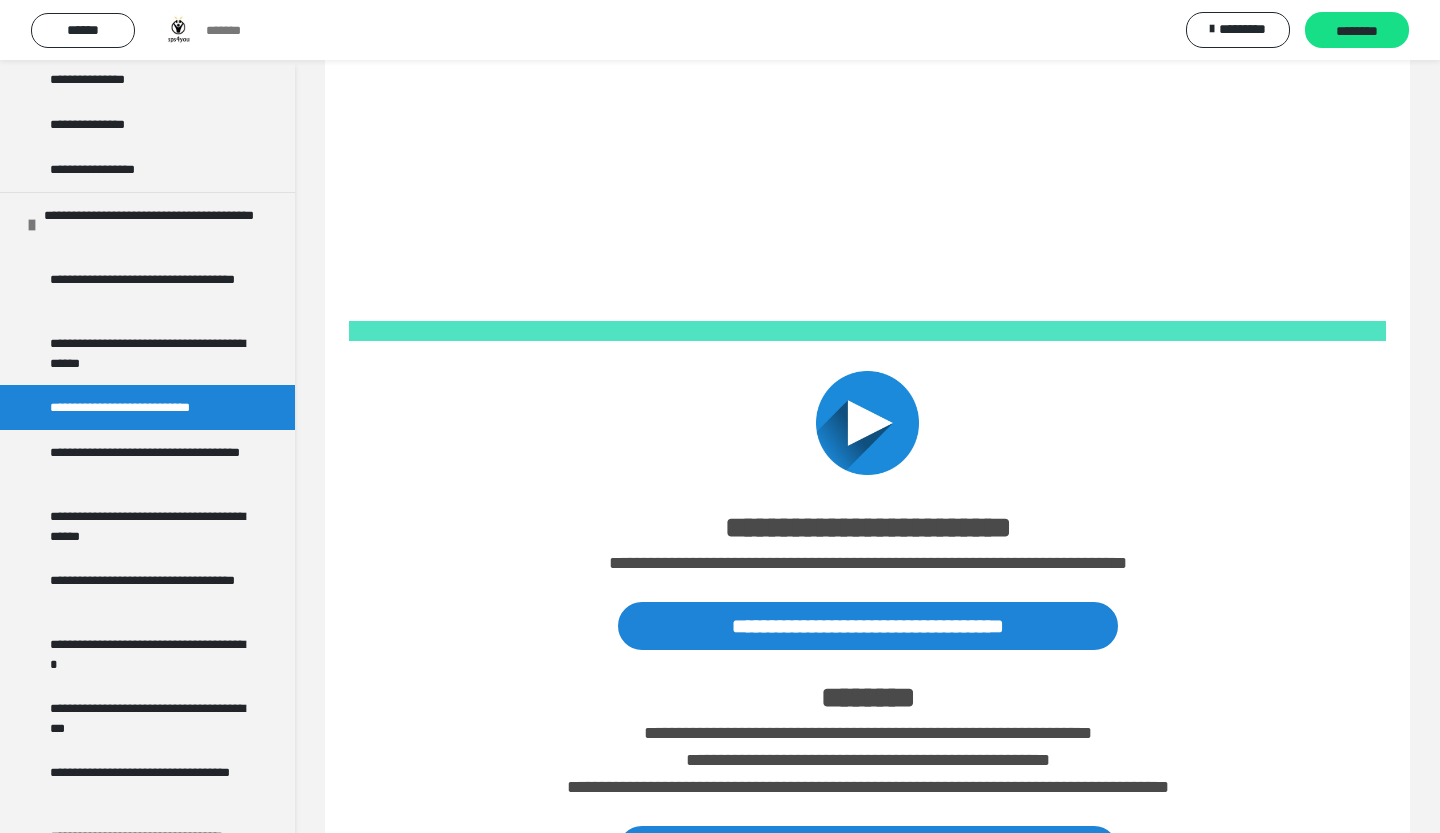 click on "**********" at bounding box center (867, 266) 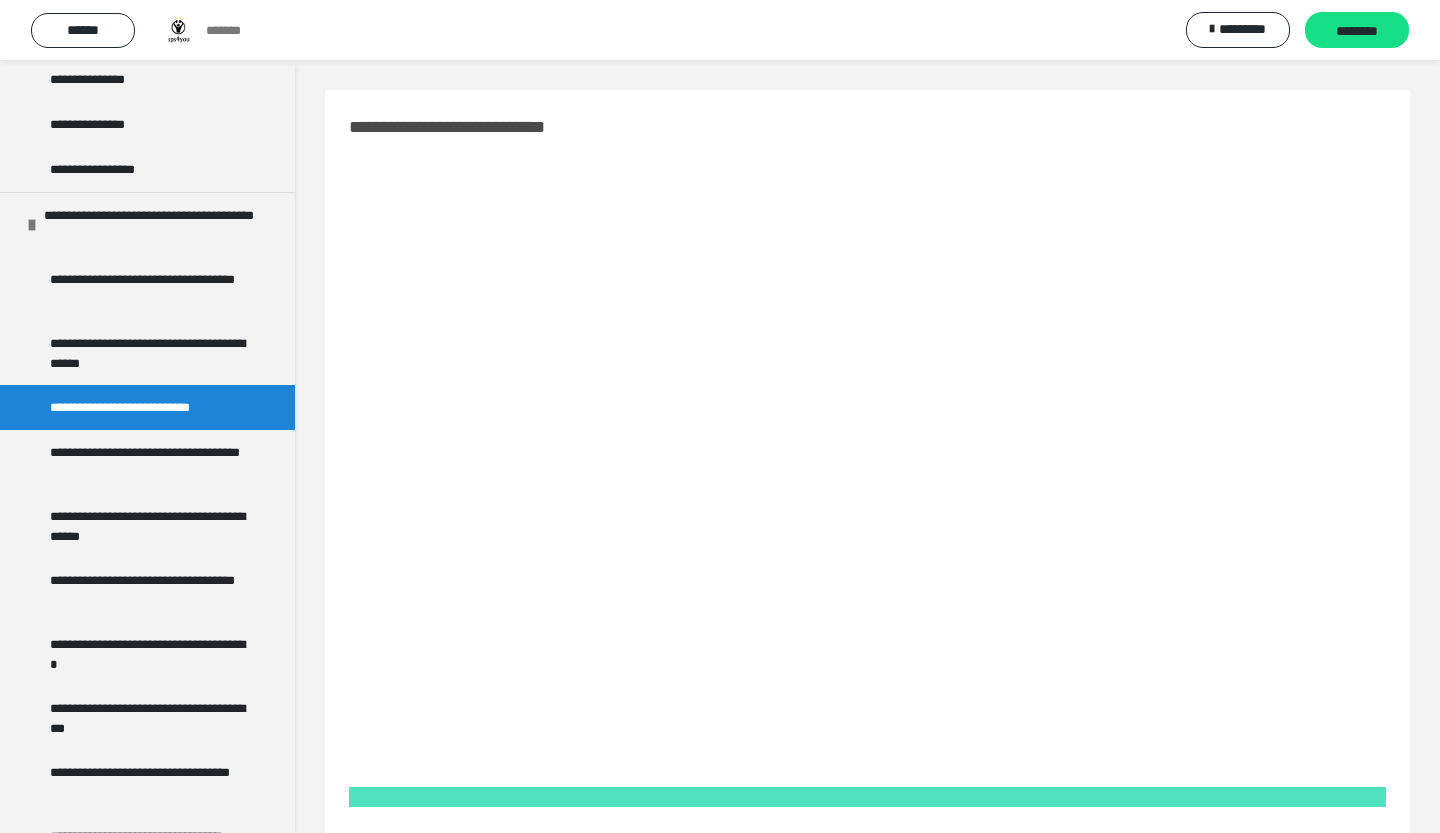 scroll, scrollTop: 0, scrollLeft: 0, axis: both 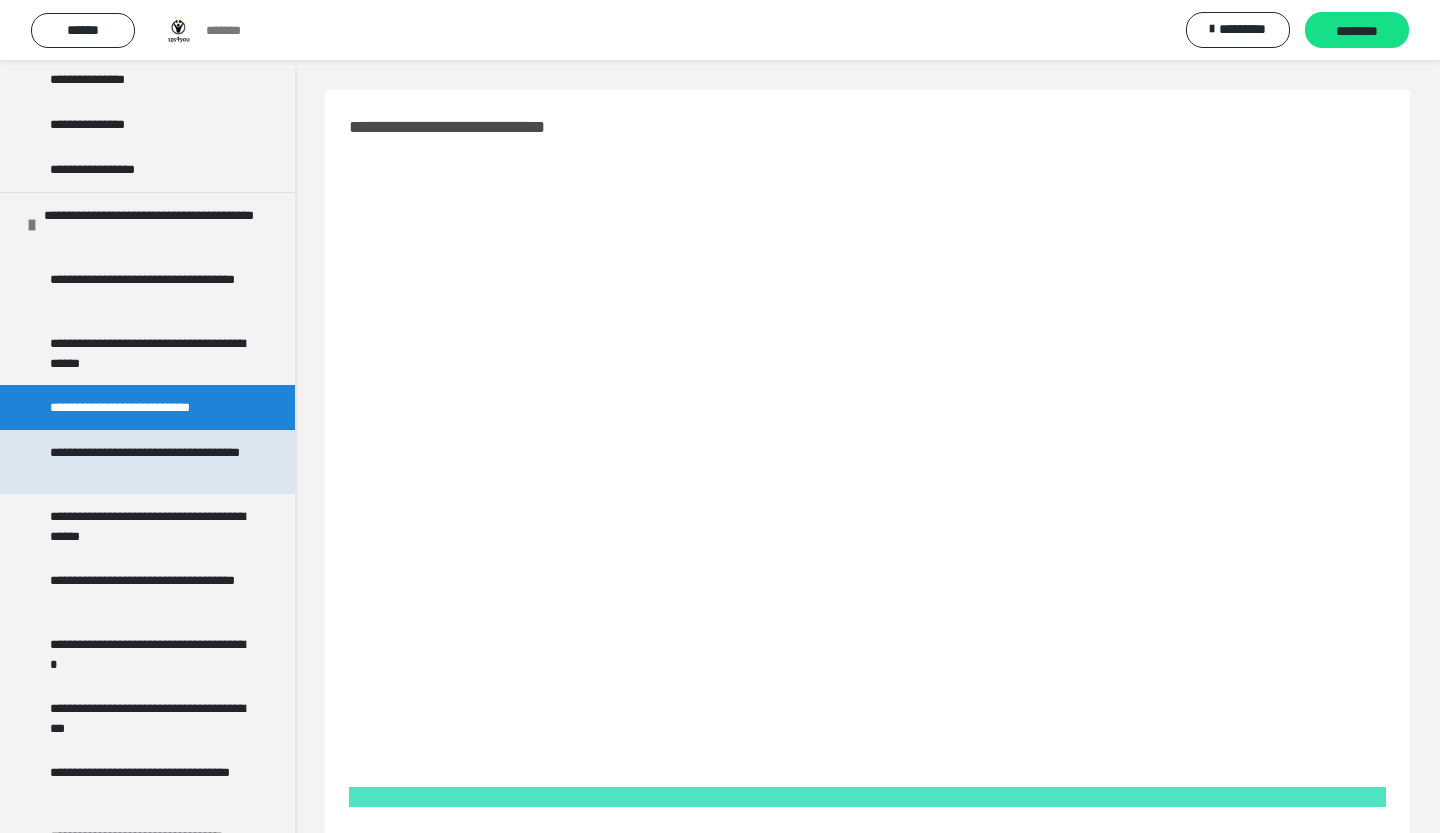 click on "**********" at bounding box center (149, 462) 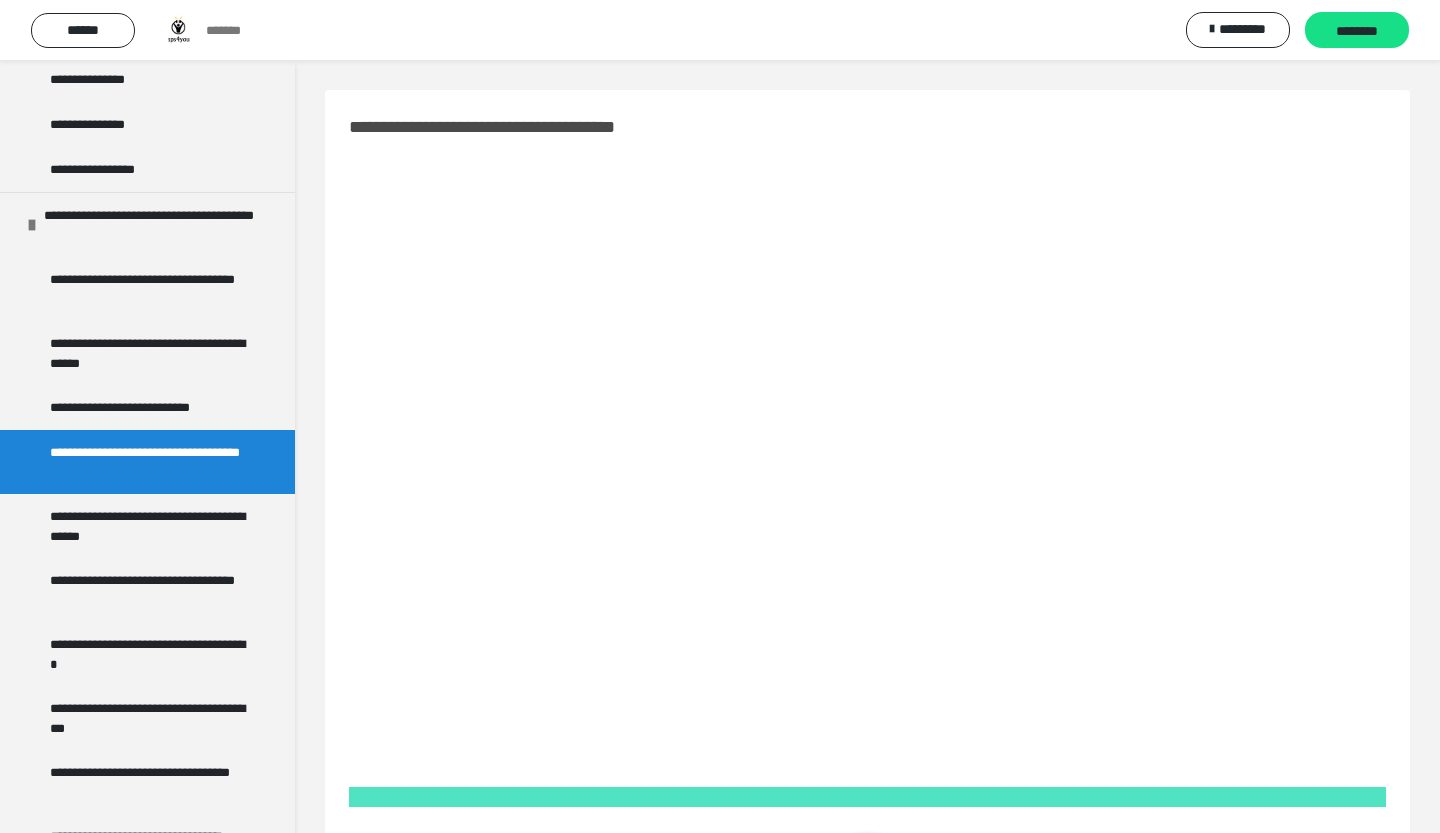 click on "**********" at bounding box center (867, 732) 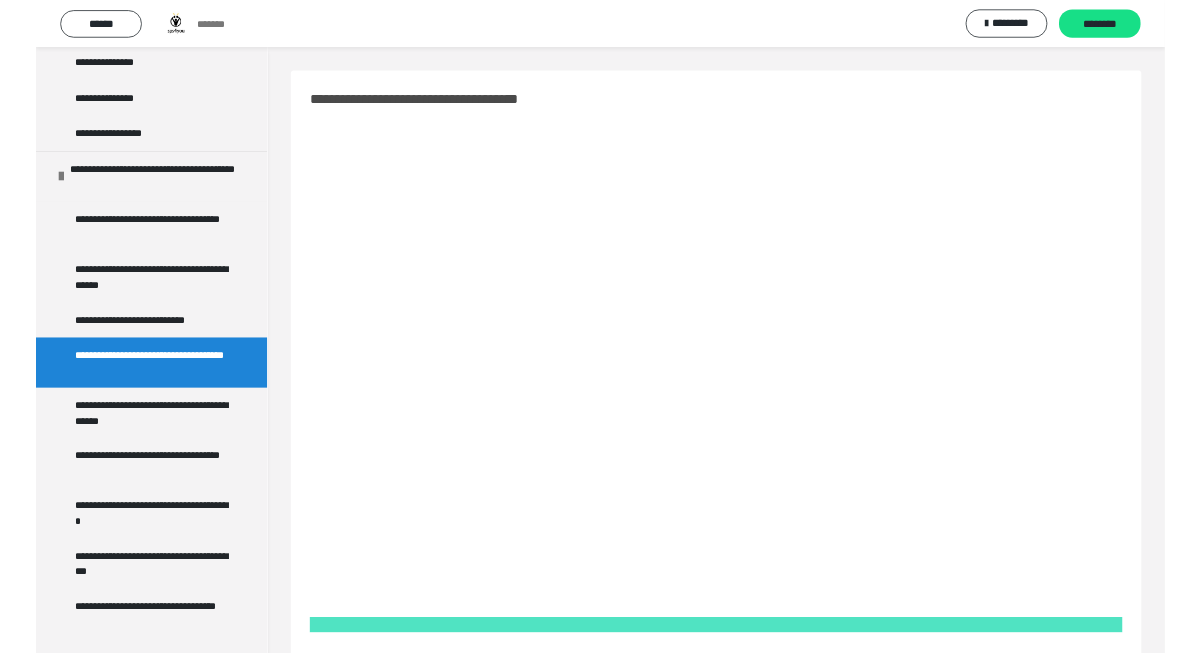 scroll, scrollTop: 0, scrollLeft: 0, axis: both 